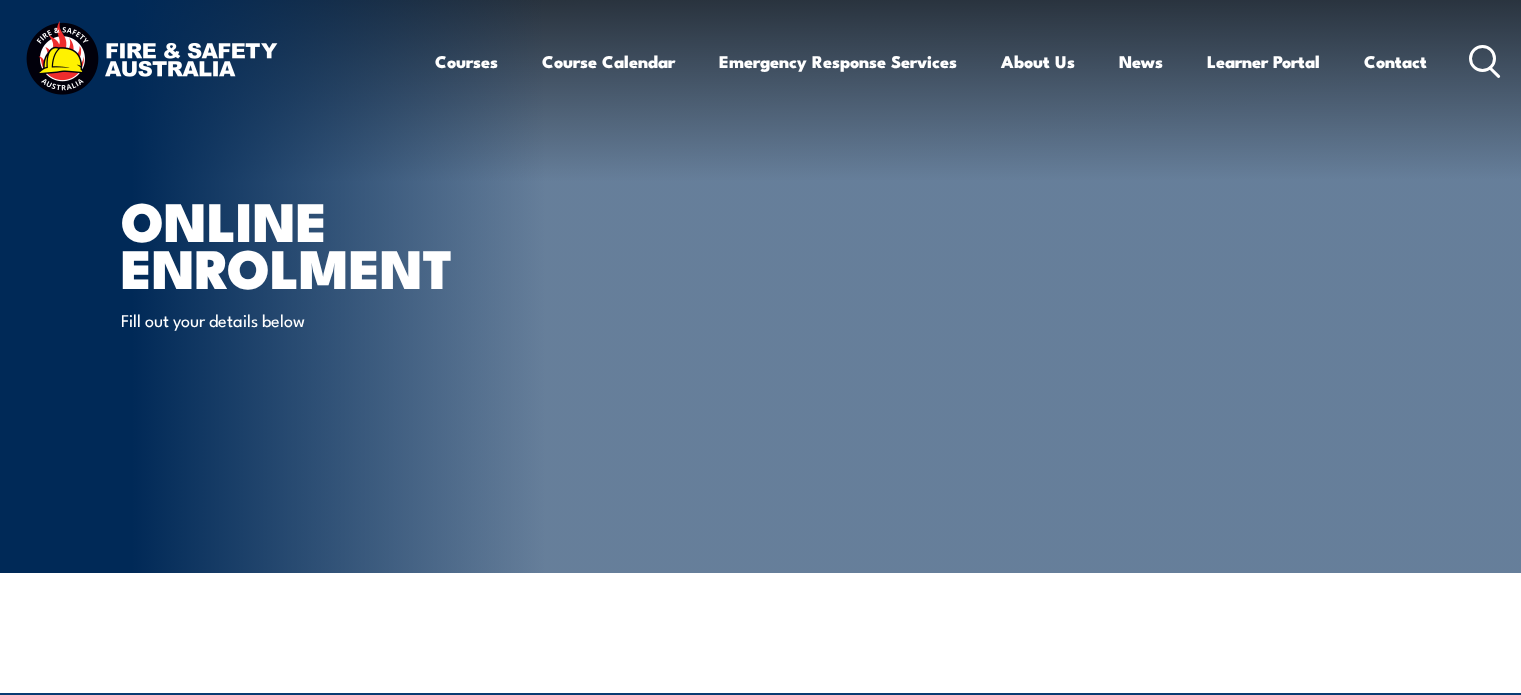 scroll, scrollTop: 0, scrollLeft: 0, axis: both 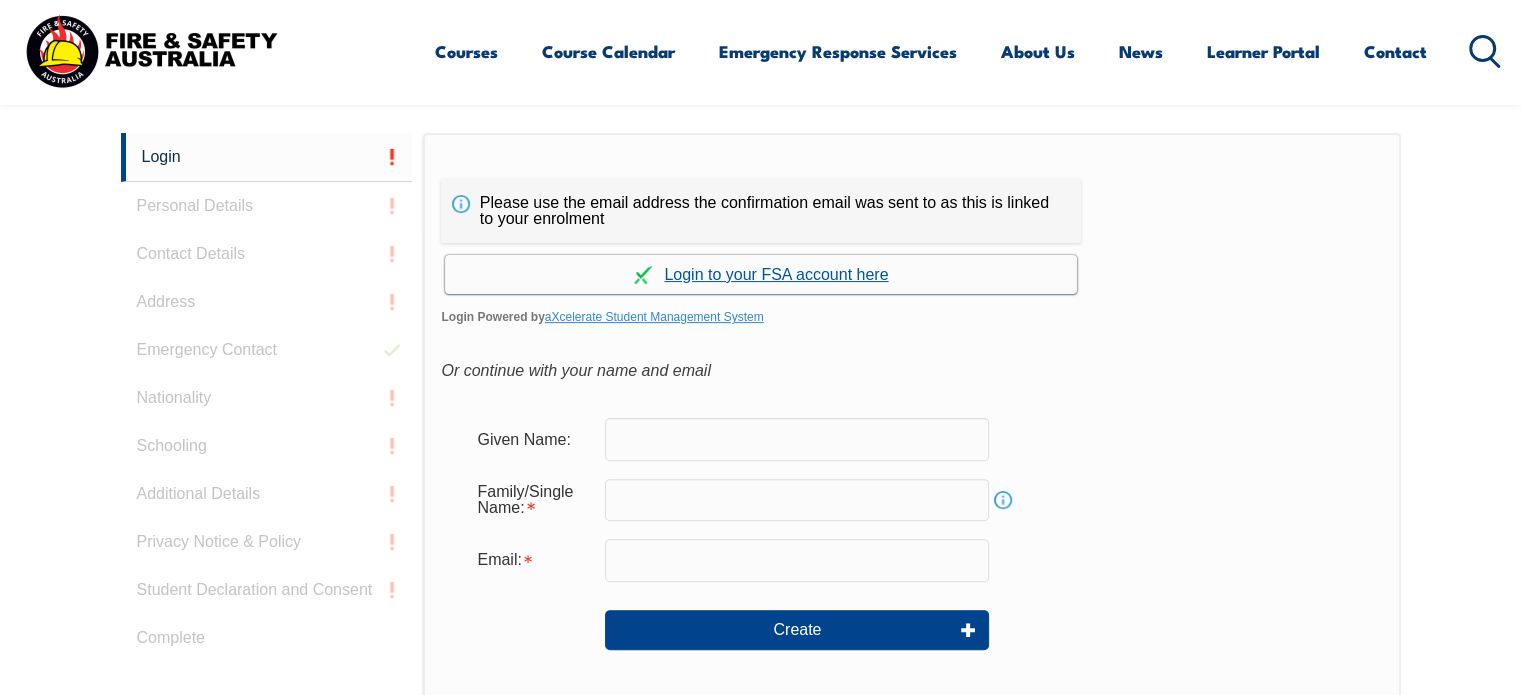 click on "Continue with aXcelerate" at bounding box center (761, 274) 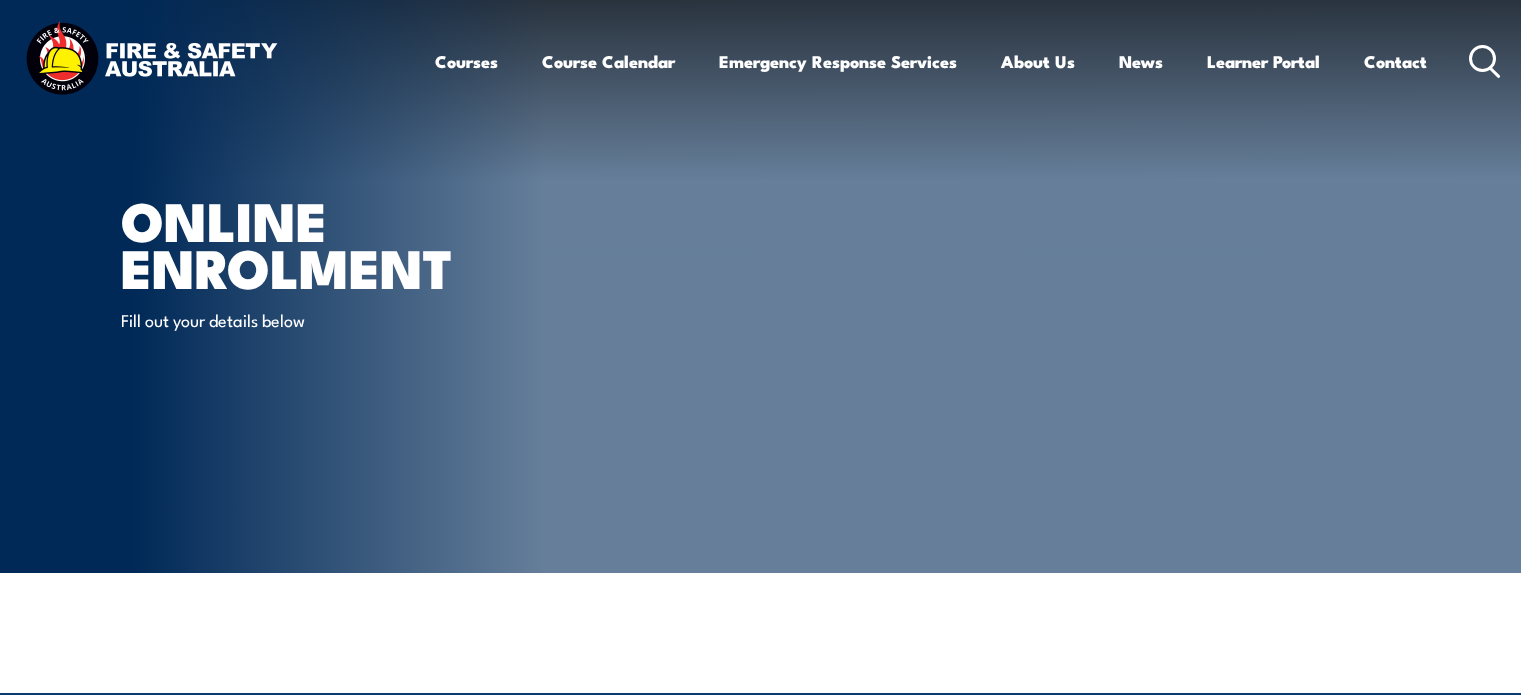 scroll, scrollTop: 0, scrollLeft: 0, axis: both 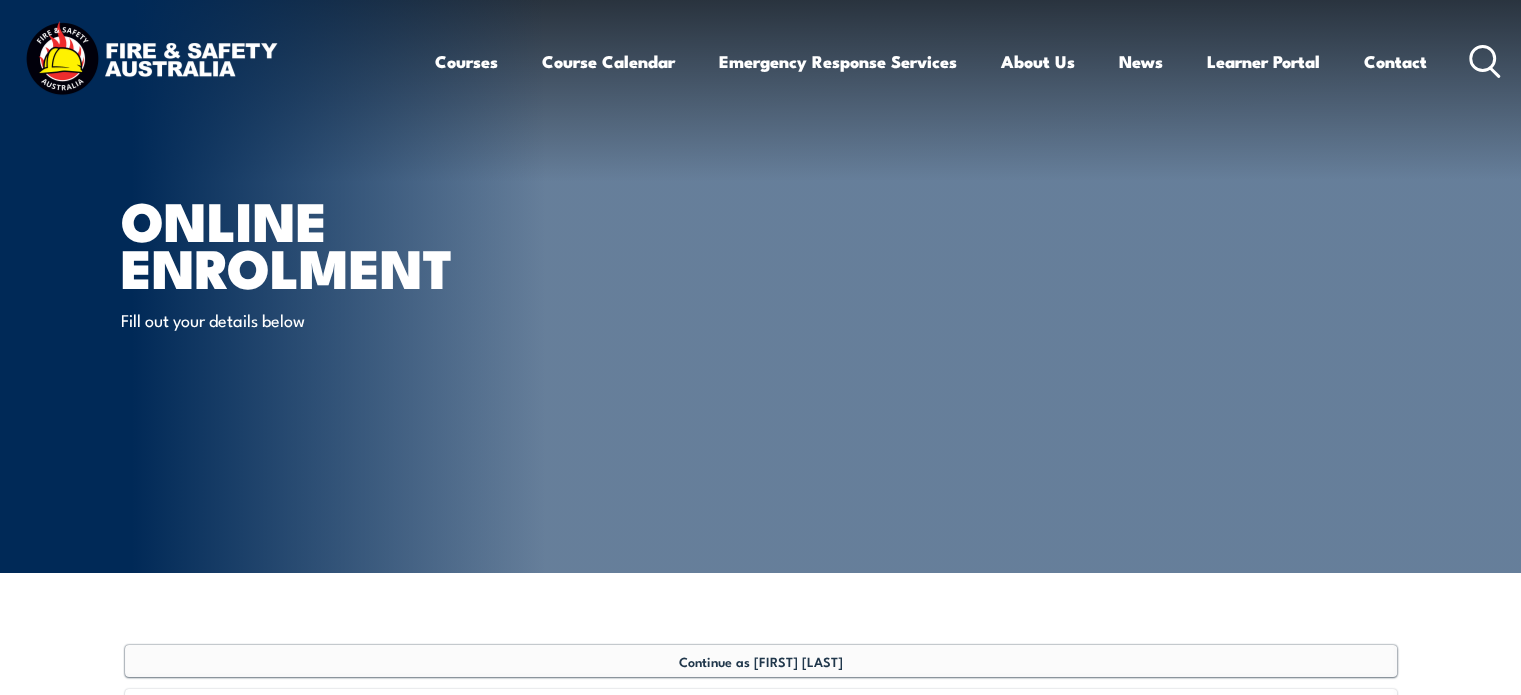 click on "Continue as [FIRST] [LAST]" at bounding box center (761, 661) 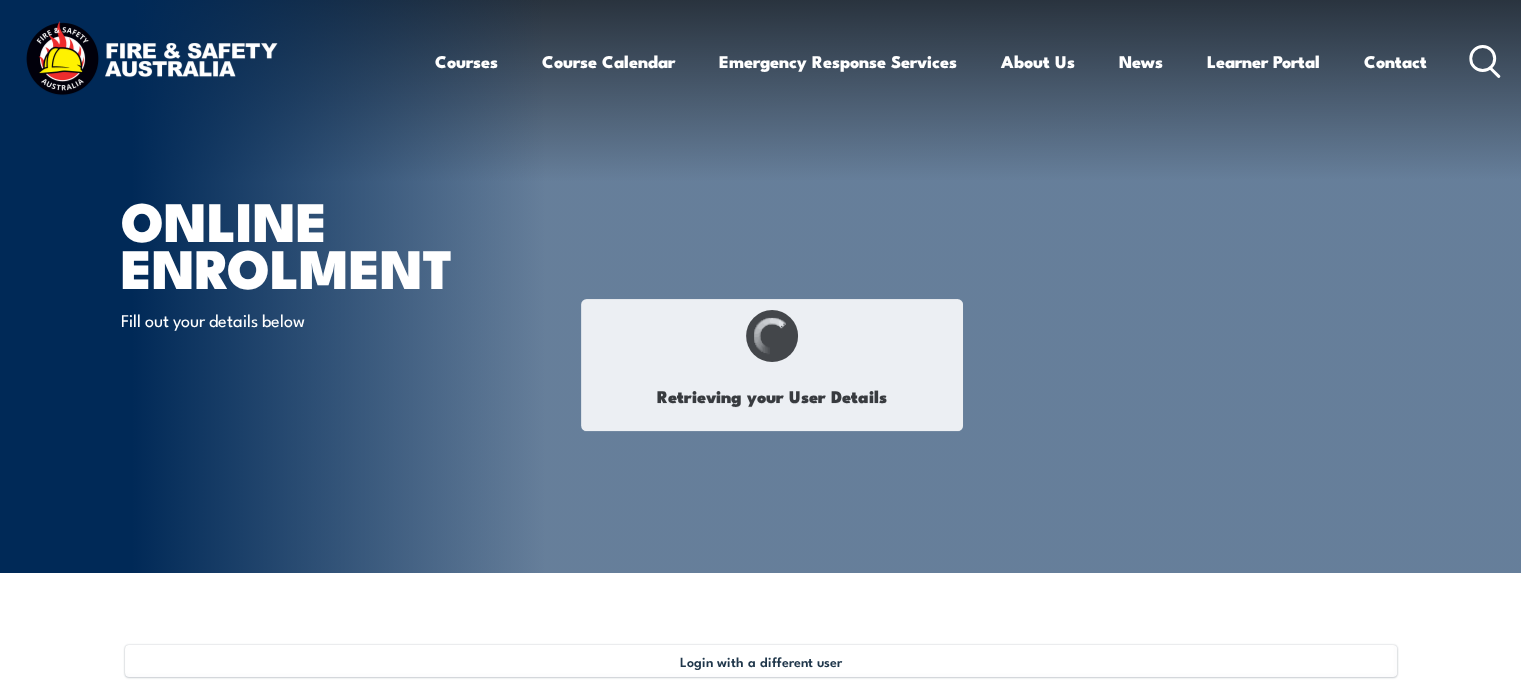 select on "Ms" 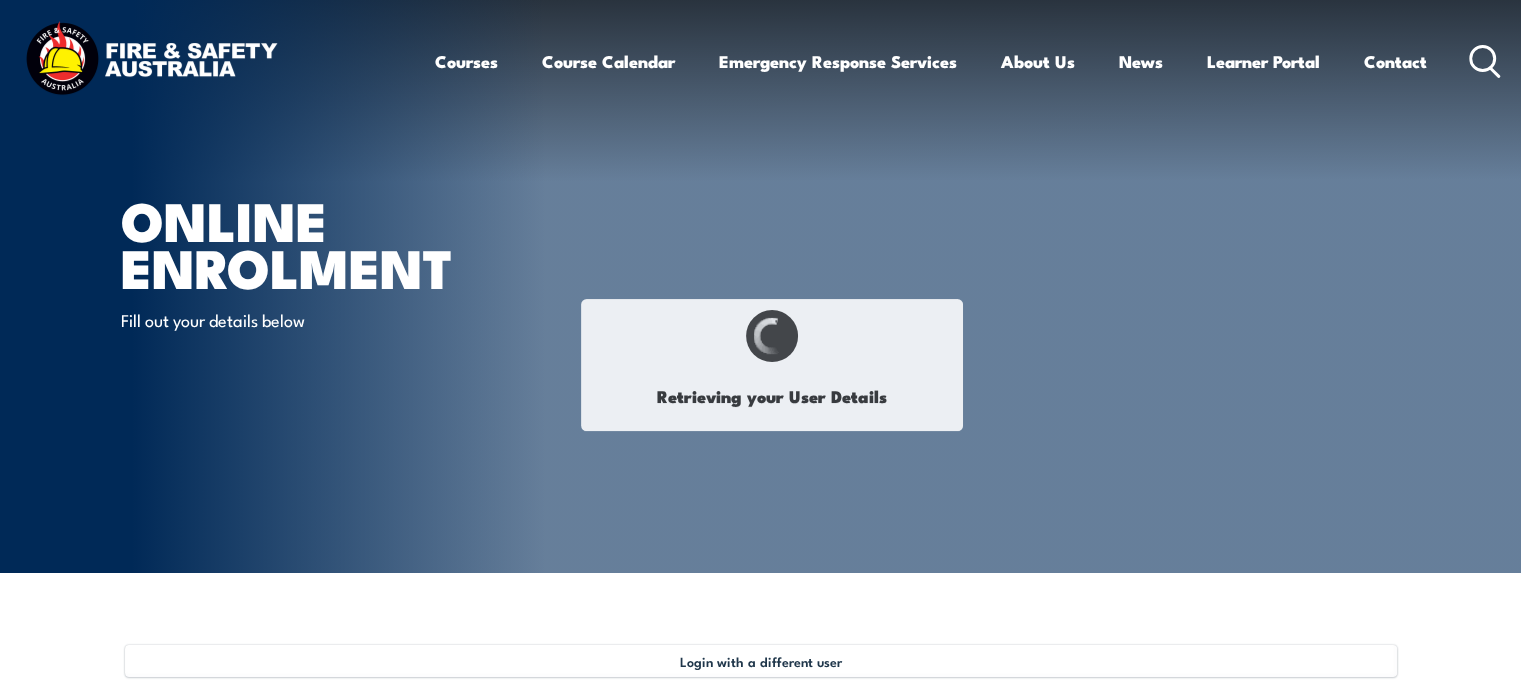 type on "[FIRST]" 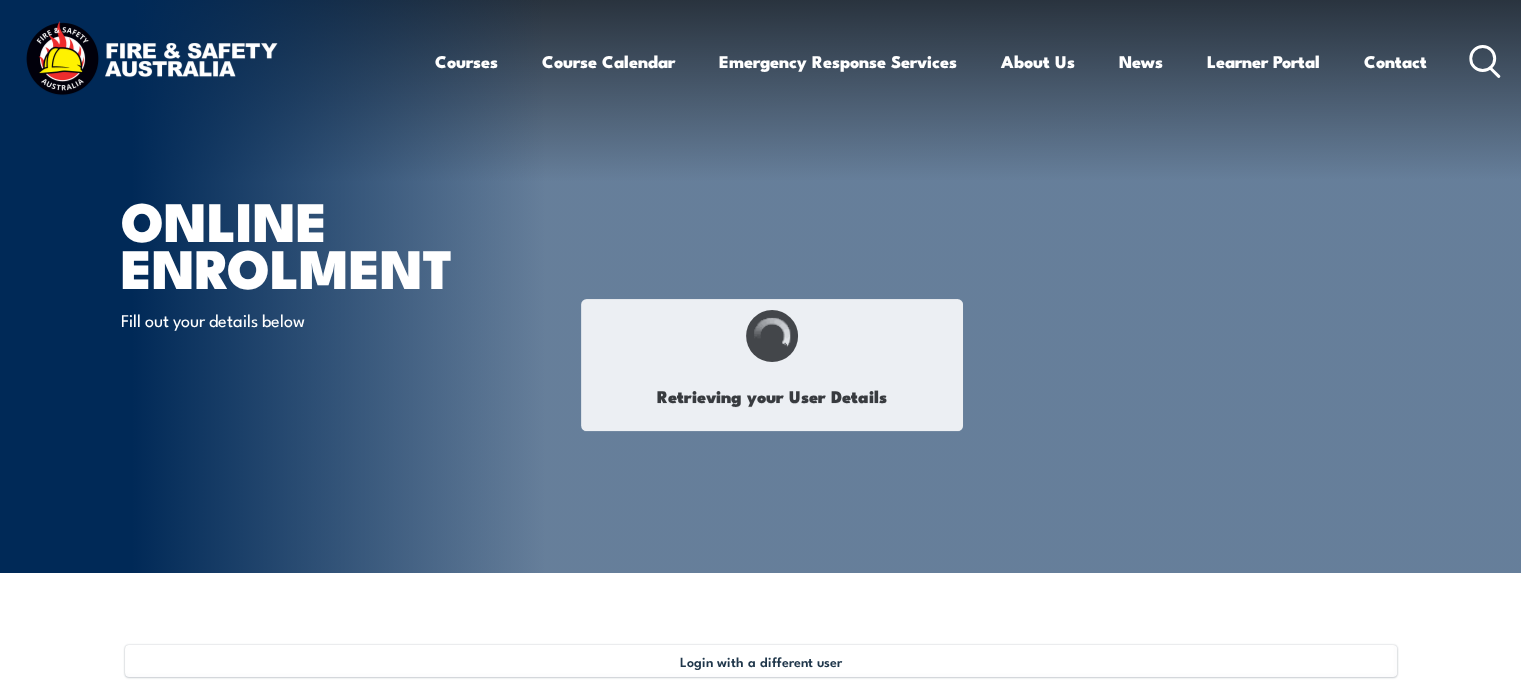 type on "[LAST]" 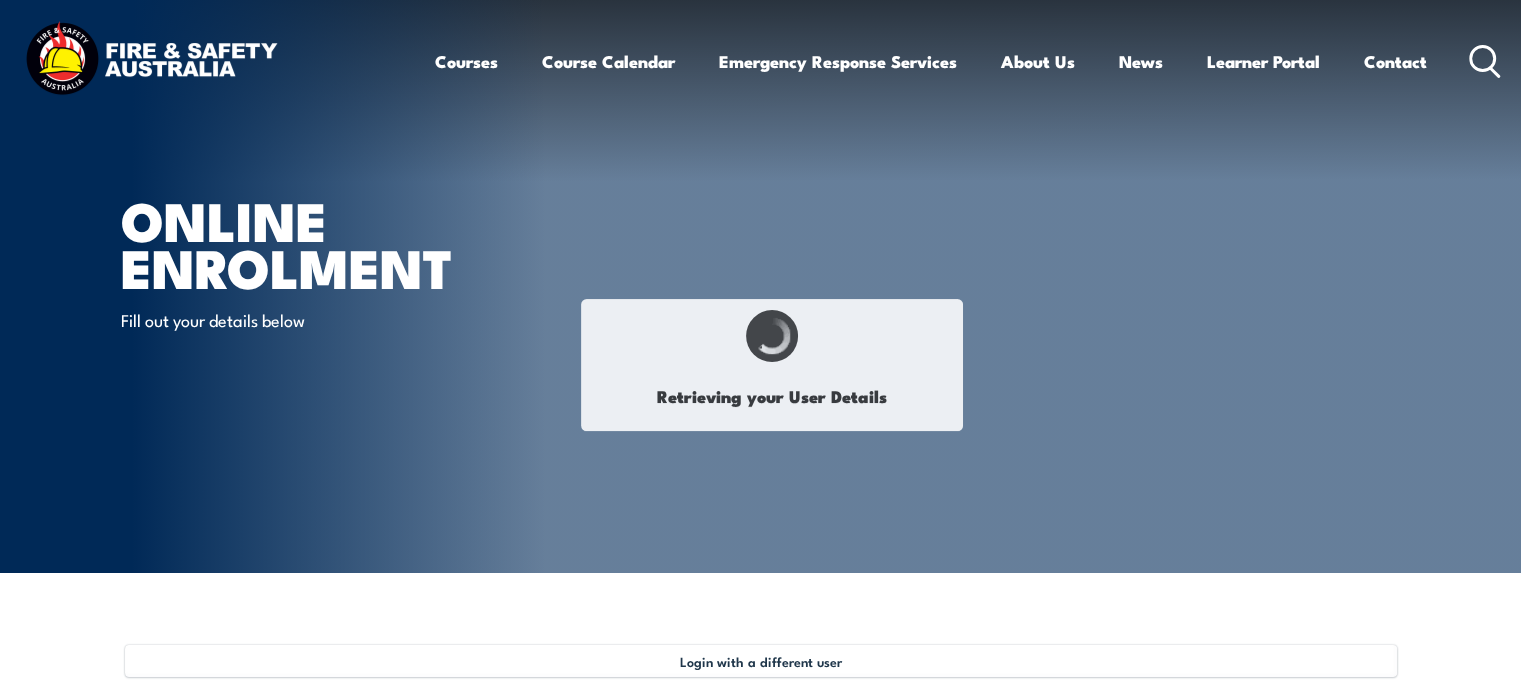 type on "[MONTH] [DAY], [YEAR]" 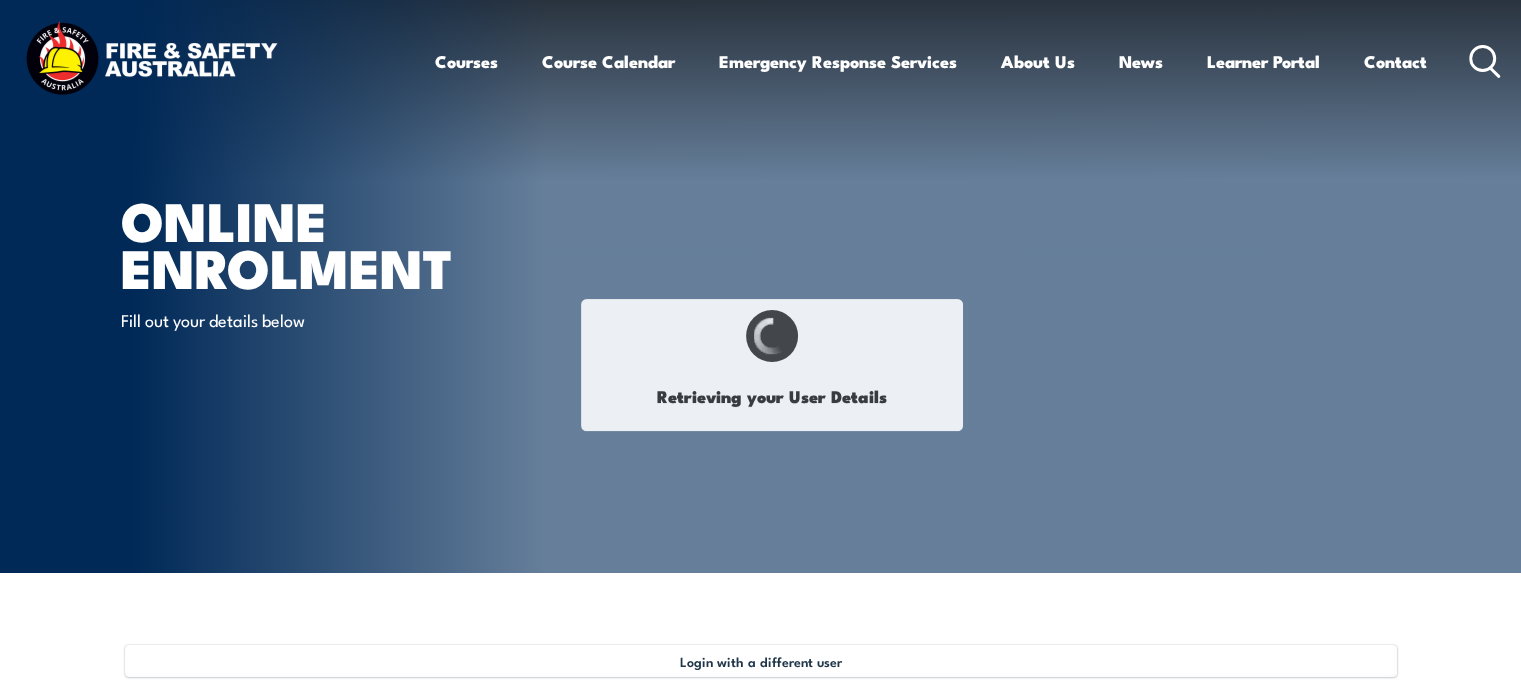 type on "[LICENSE]" 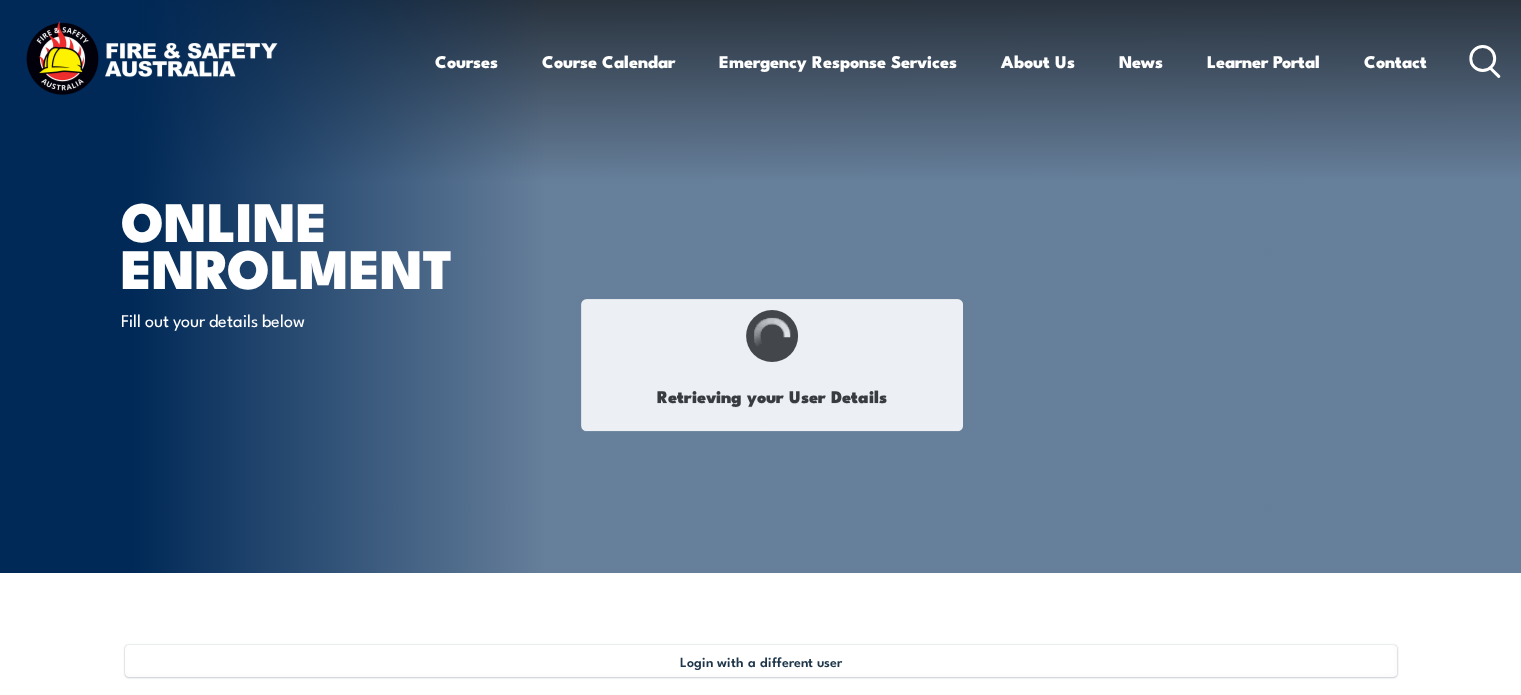 select on "F" 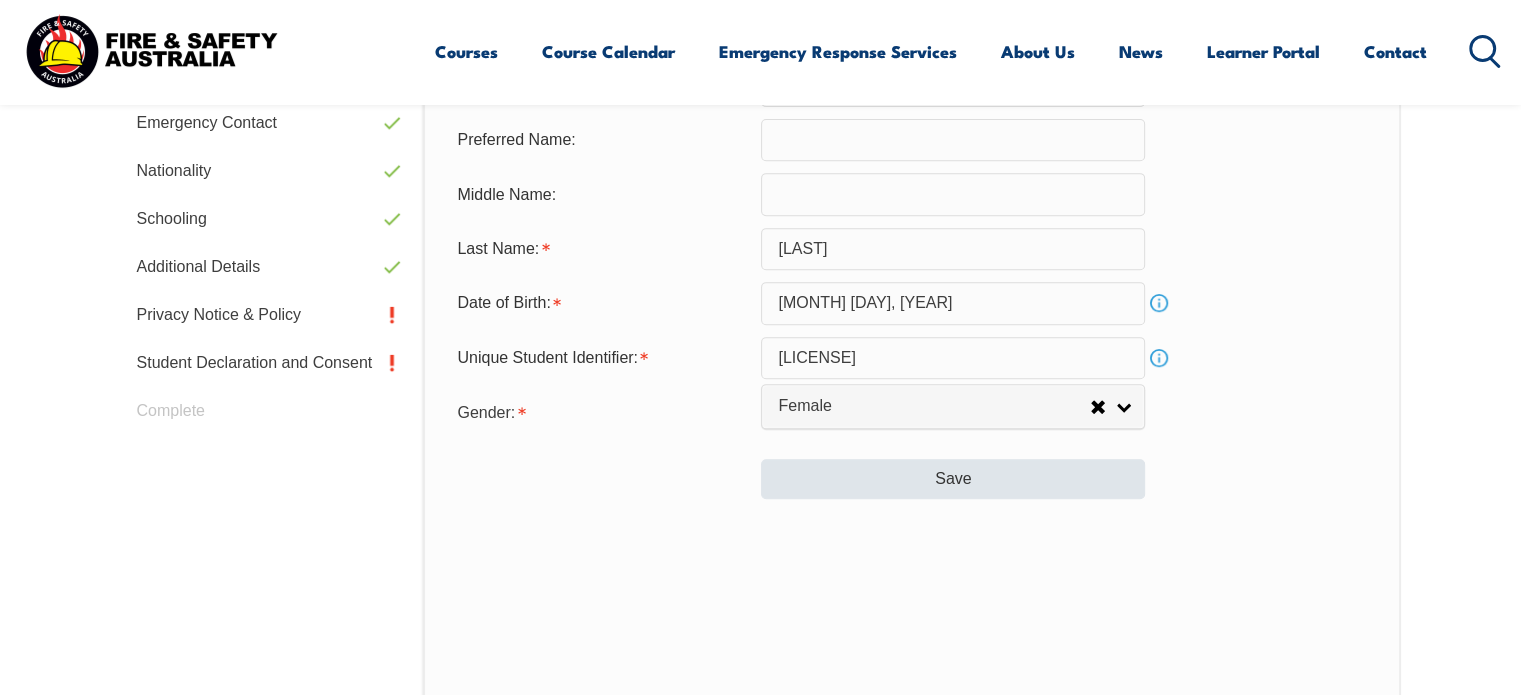 scroll, scrollTop: 802, scrollLeft: 0, axis: vertical 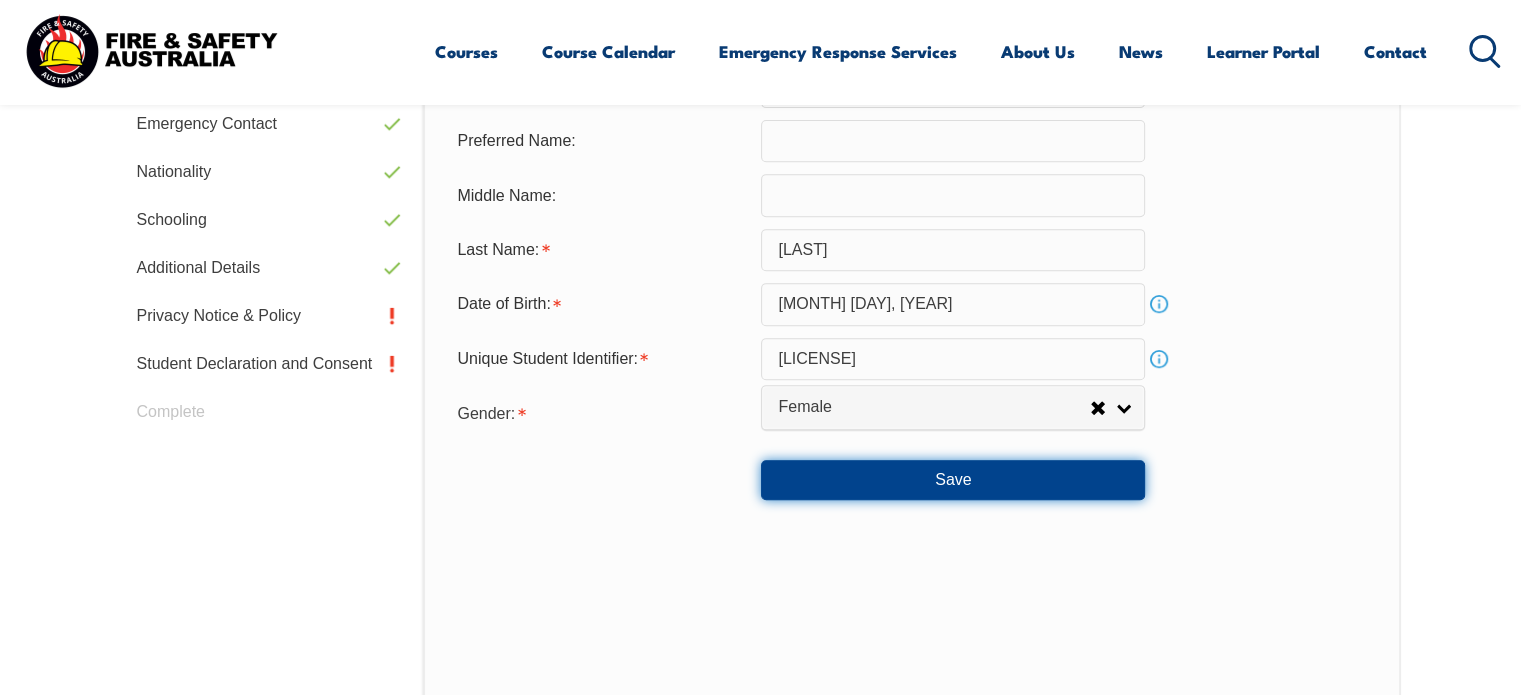 click on "Save" at bounding box center [953, 480] 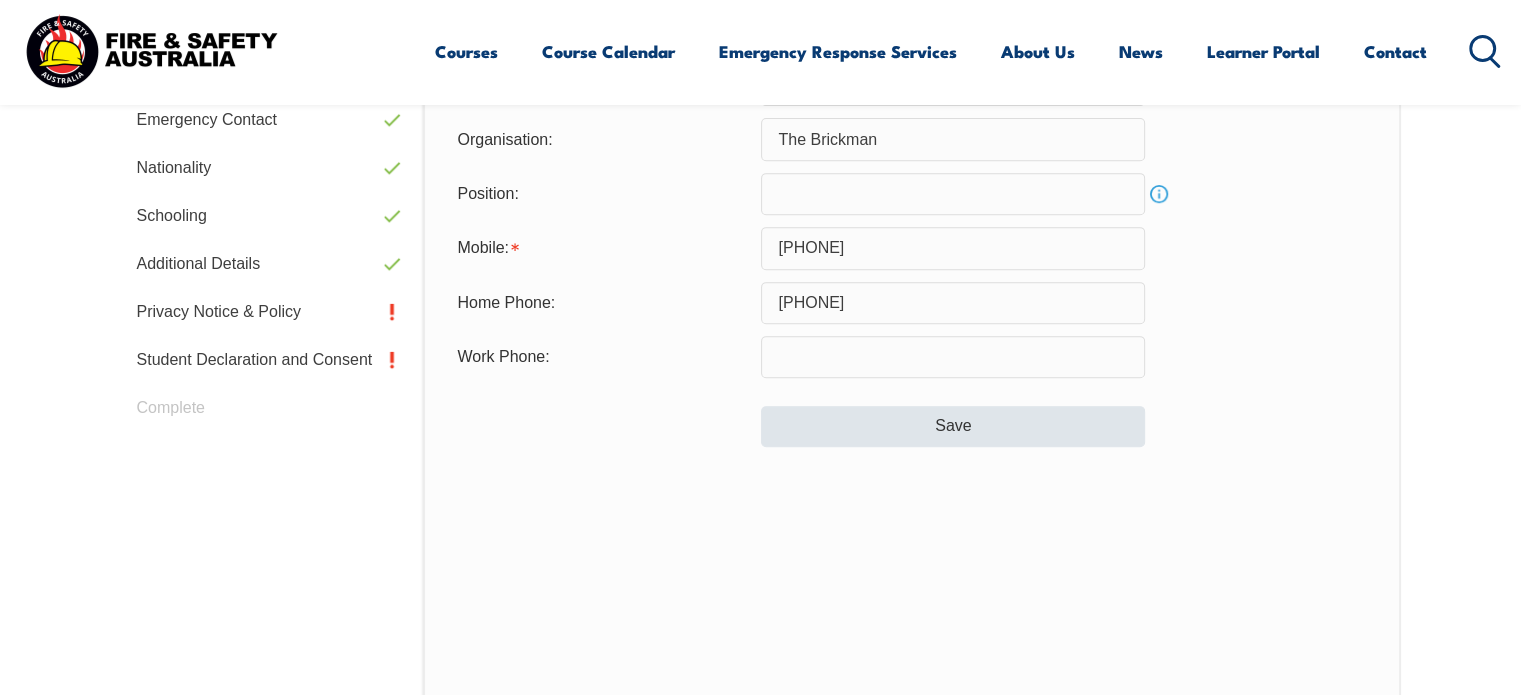 scroll, scrollTop: 807, scrollLeft: 0, axis: vertical 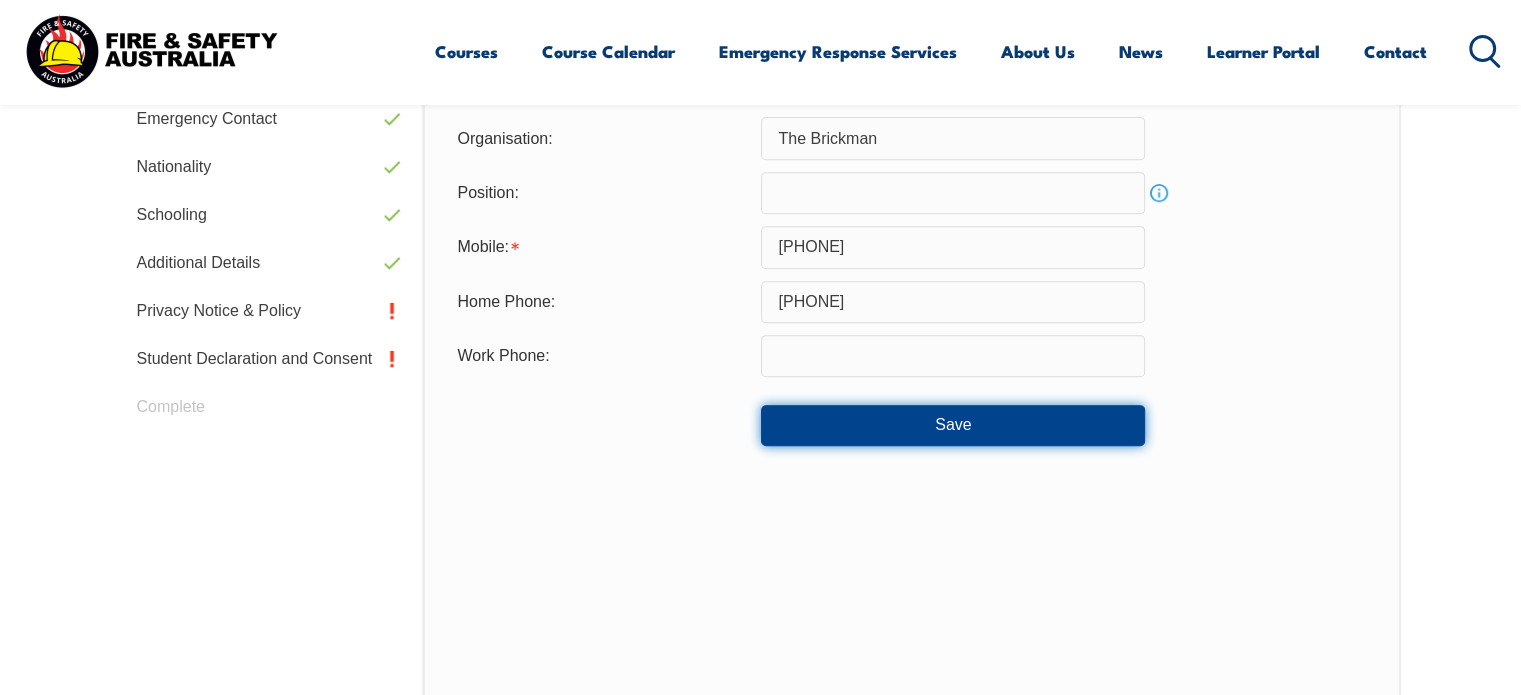 click on "Save" at bounding box center (953, 425) 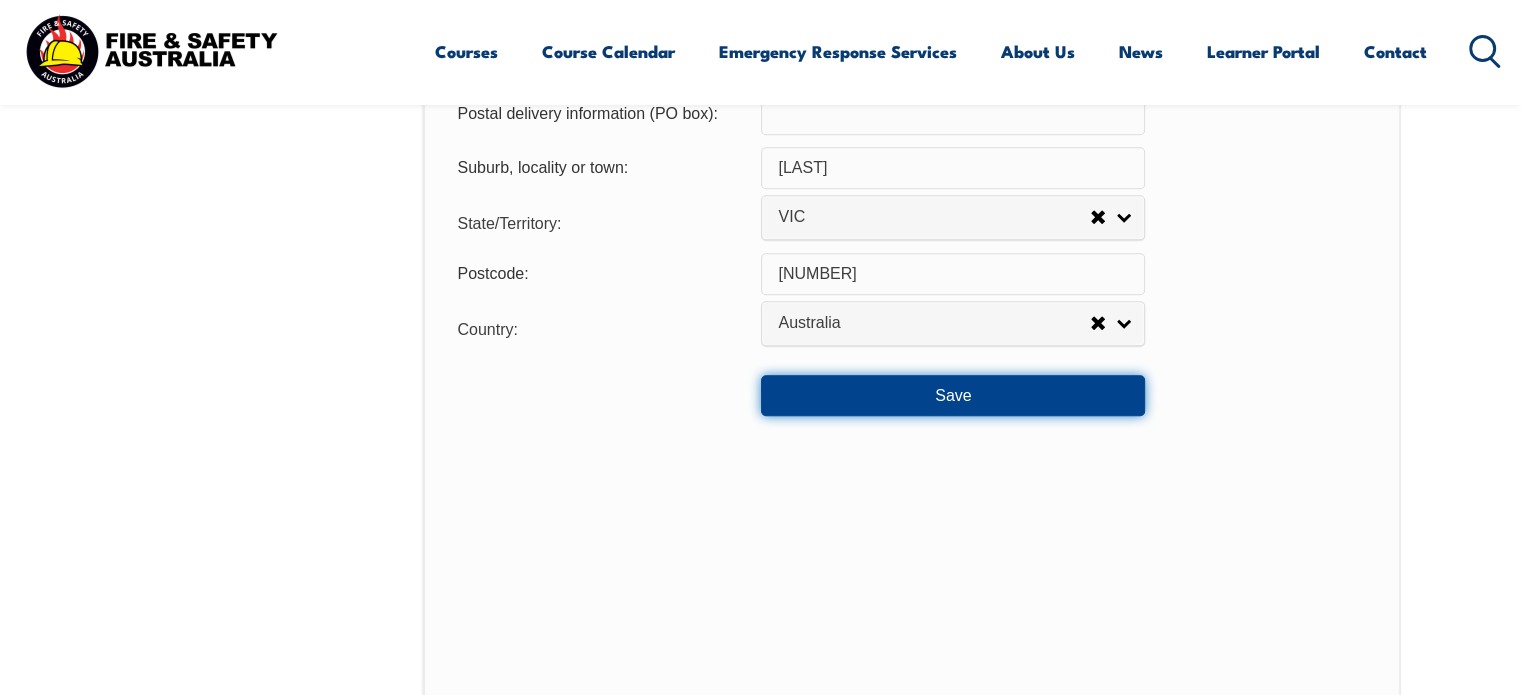click on "Save" at bounding box center [953, 395] 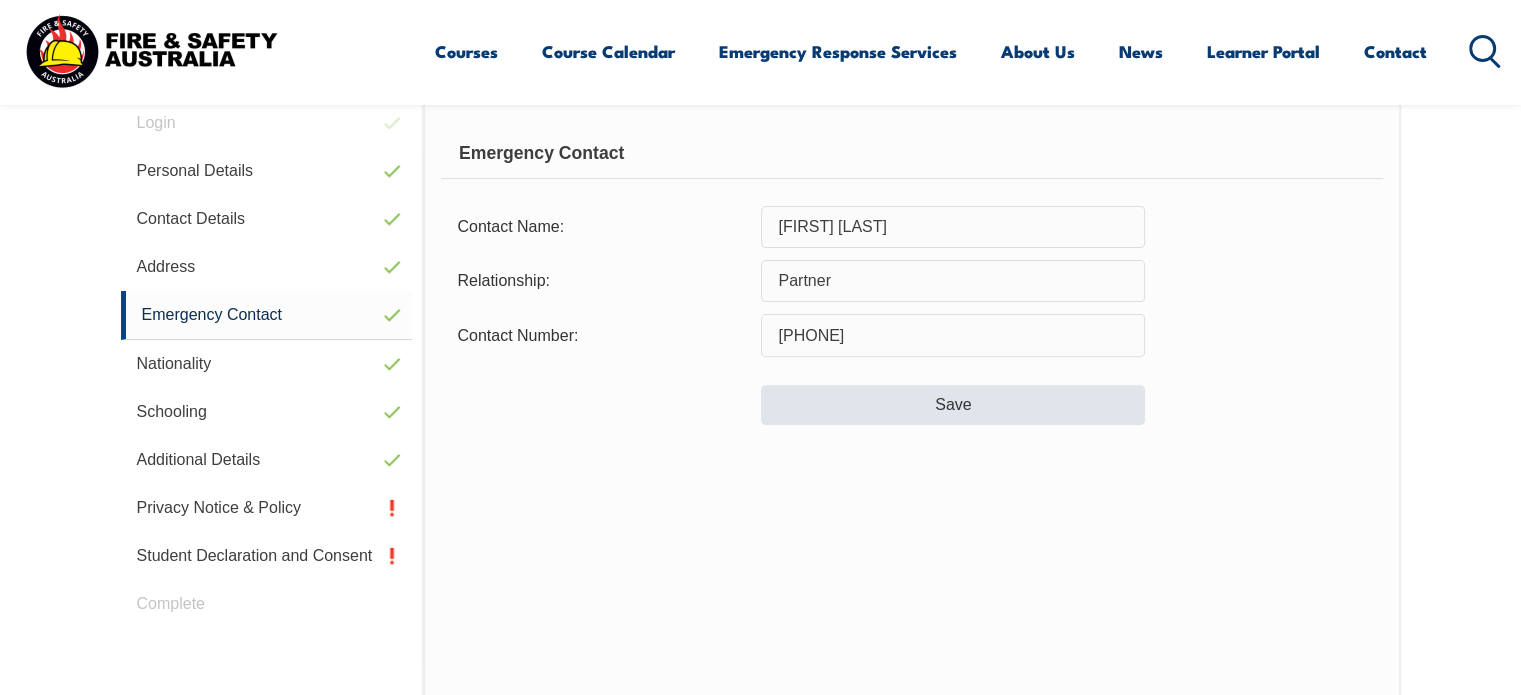 scroll, scrollTop: 544, scrollLeft: 0, axis: vertical 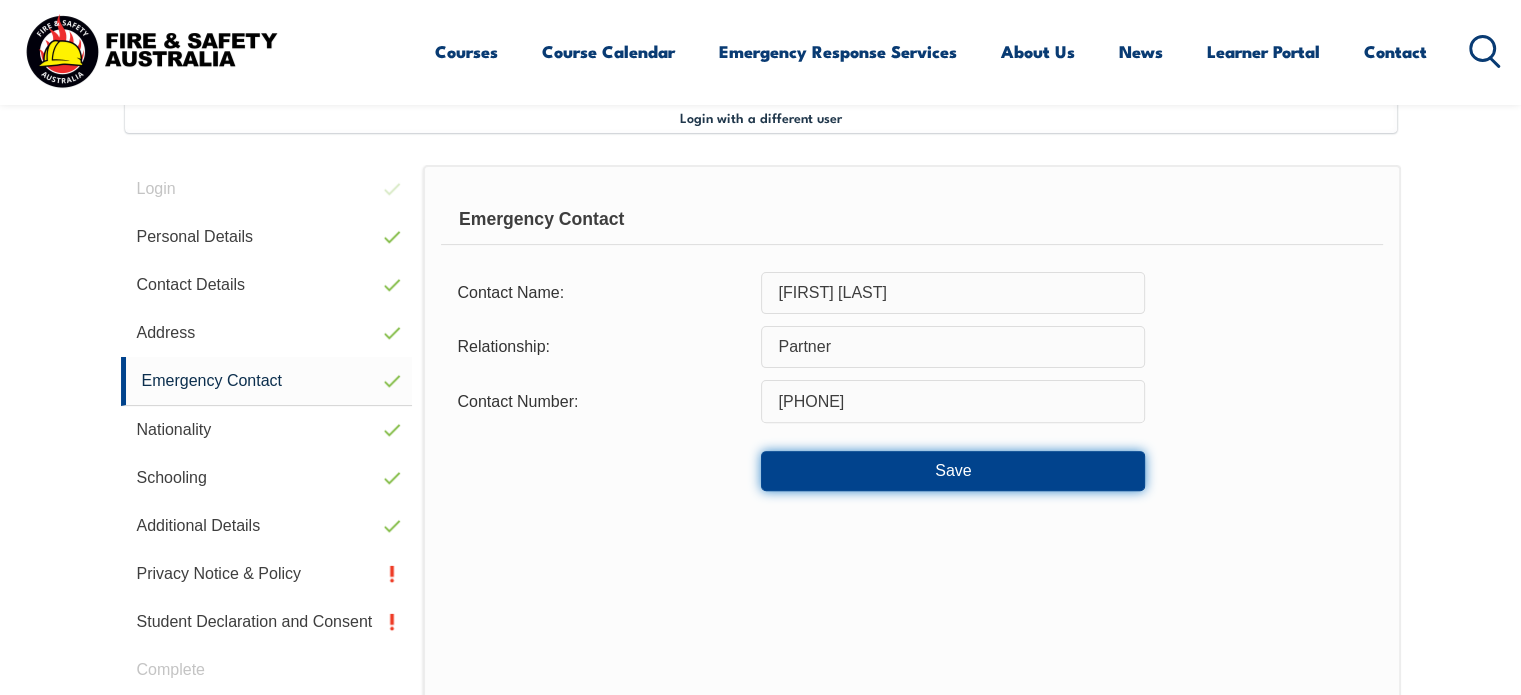 click on "Save" at bounding box center (953, 471) 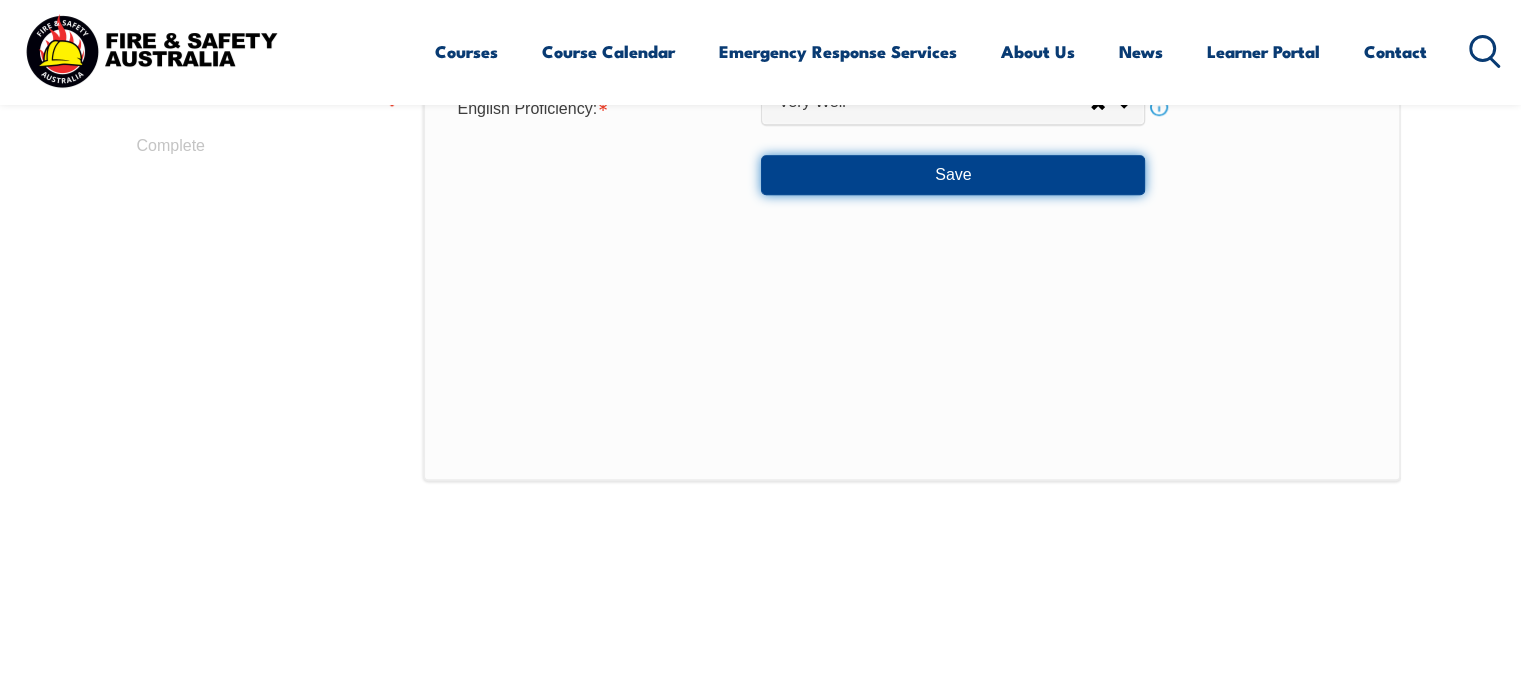click on "Citizenship City of Birth: [CITY] Country of Birth: Adelie Land (France) Afghanistan Aland Islands Albania Algeria Andorra Angola Anguilla Antigua and Barbuda Argentina Argentinian Antarctic Territory Armenia Aruba Australia Australian Antarctic Territory Austria Azerbaijan Bahamas Bahrain Bangladesh Barbados Belarus Belgium Belize Benin Bermuda Bhutan Bolivia Bonaire, Sint Eustatius and Saba Bosnia and Herzegovina Botswana Brazil British Antarctic Territory Brunei Darussalam Bulgaria Burkina Faso Burundi Cambodia Cameroon Canada Cape Verde Cayman Islands Central African Republic Chad Chile Chilean Antarctic Territory China (excludes SARs and Taiwan) Colombia Comoros Congo, Democratic Republic of Congo, Republic of Cook Islands Costa Rica Cote d'Ivoire Croatia Cuba Curacao Cyprus Czechia Denmark Djibouti Dominica Dominican Republic Ecuador Egypt El Salvador England Equatorial Guinea Eritrea Estonia Eswatini Ethiopia Falkland Islands Faroe Islands Fiji Finland France French Guiana French Polynesia Gabon" at bounding box center (911, 61) 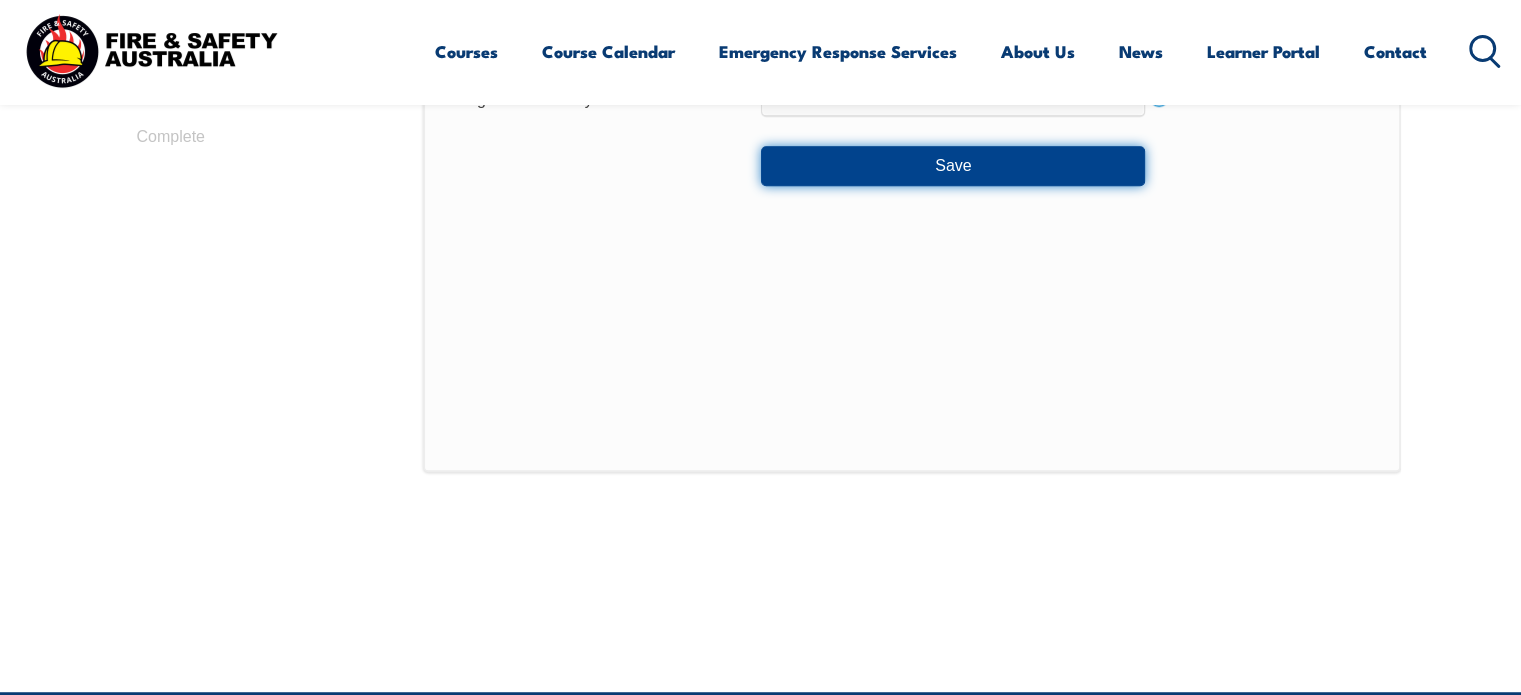 scroll, scrollTop: 1078, scrollLeft: 0, axis: vertical 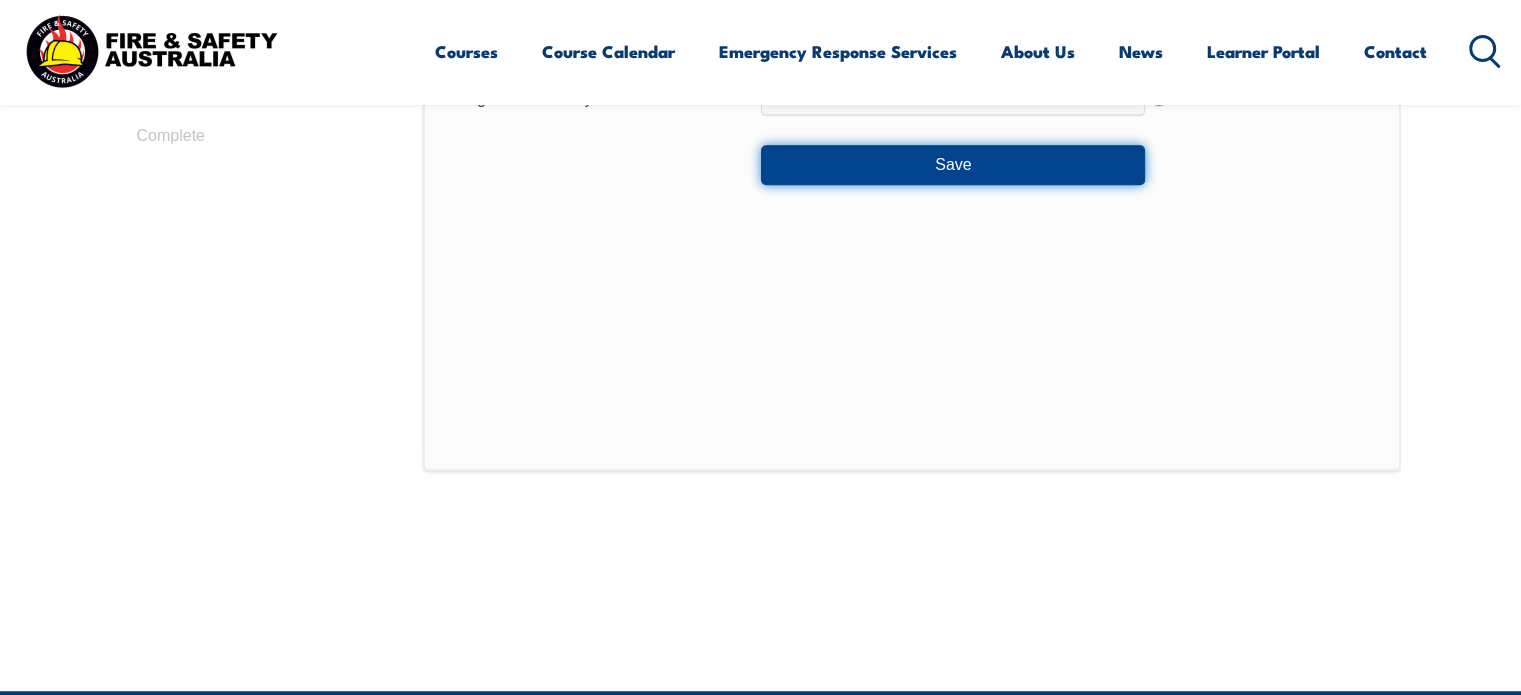 click on "Save" at bounding box center [953, 165] 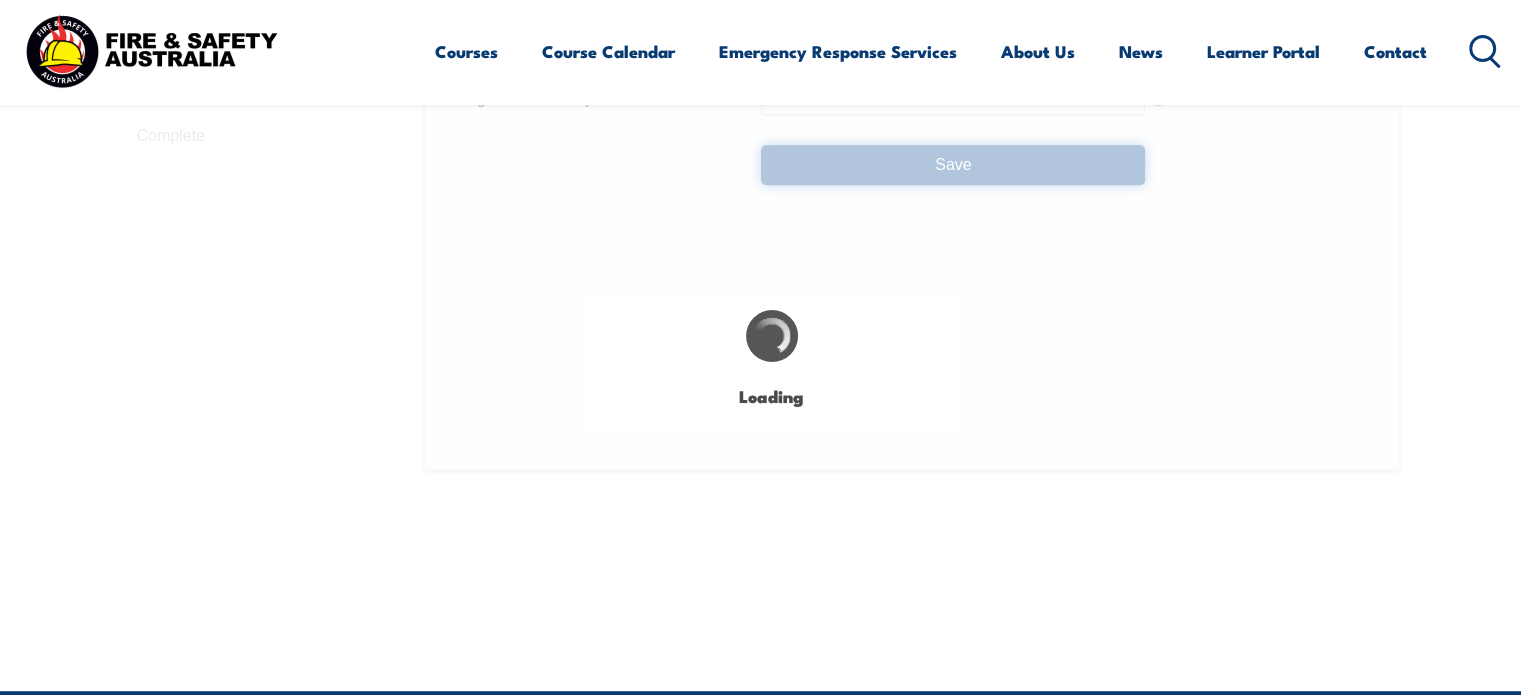 select on "false" 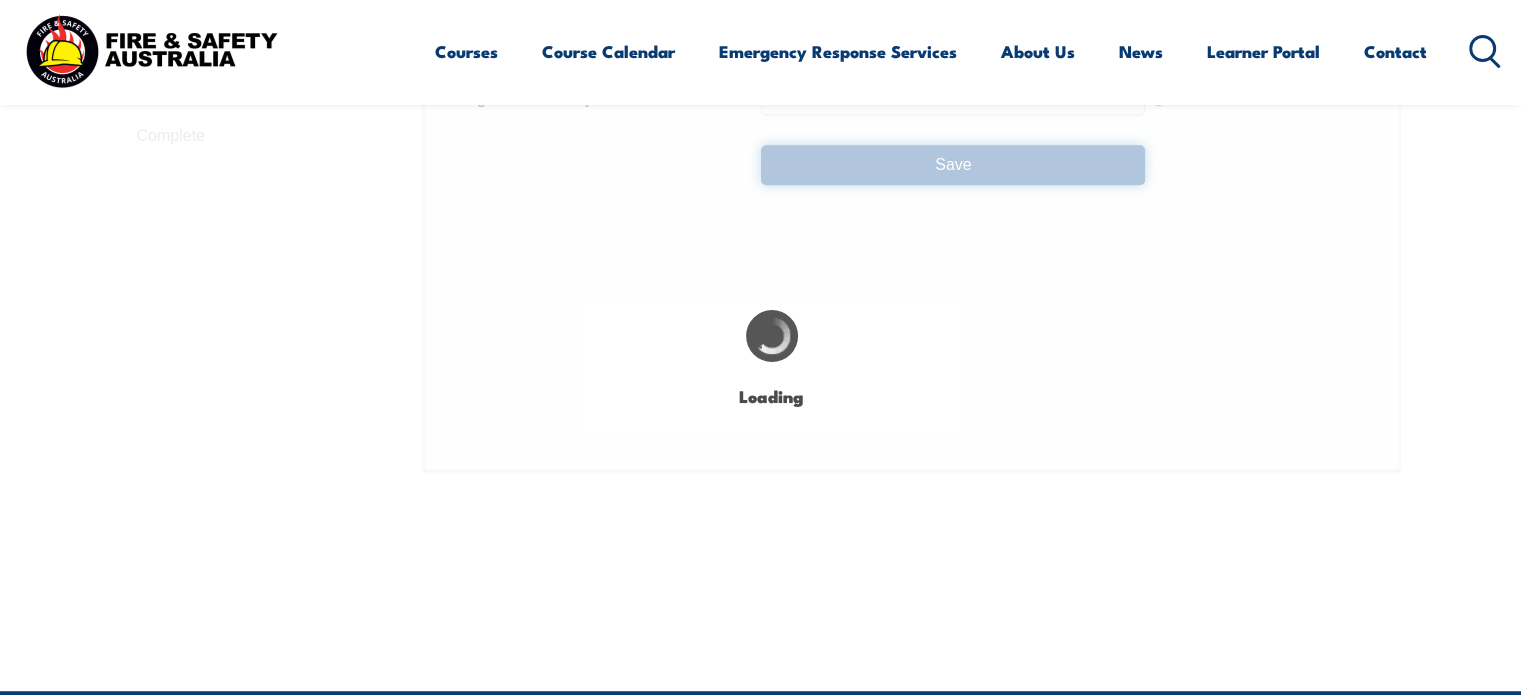 select on "true" 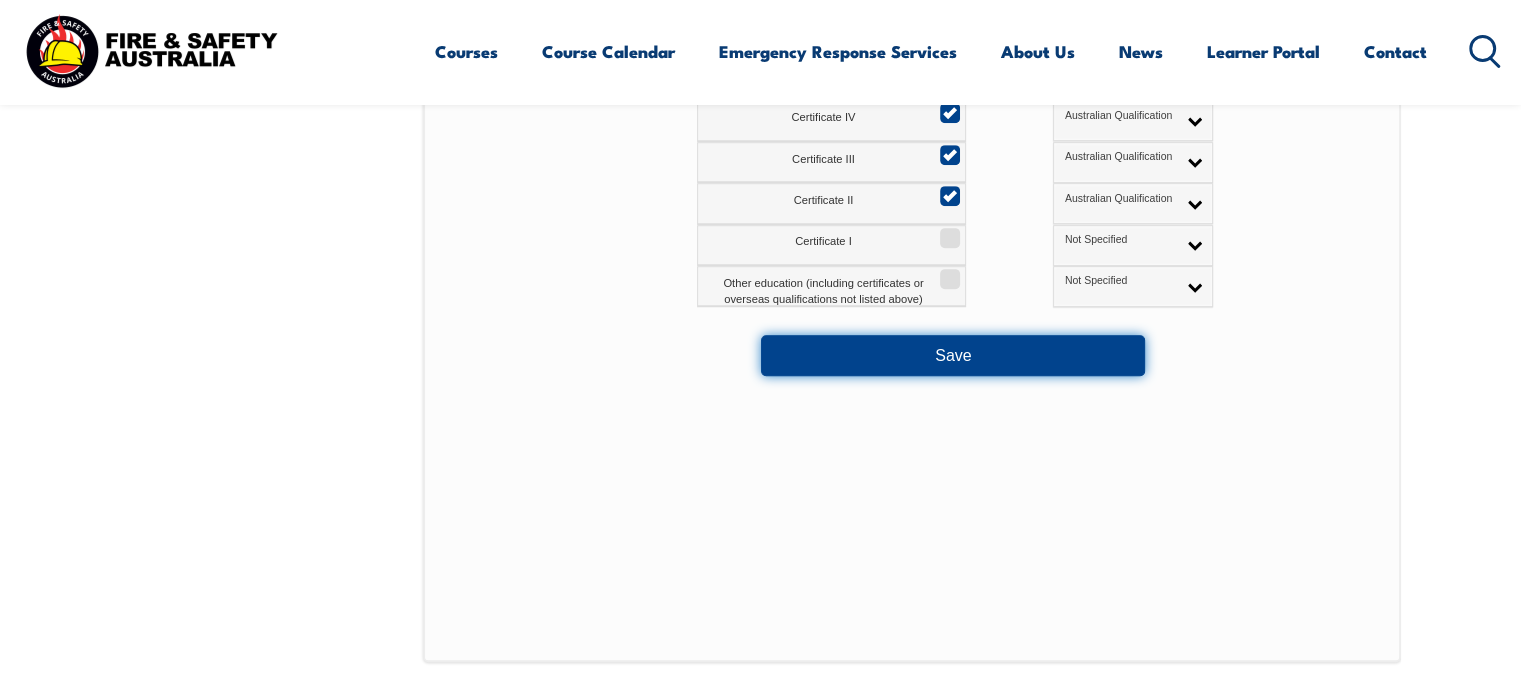 click on "Save" at bounding box center (953, 355) 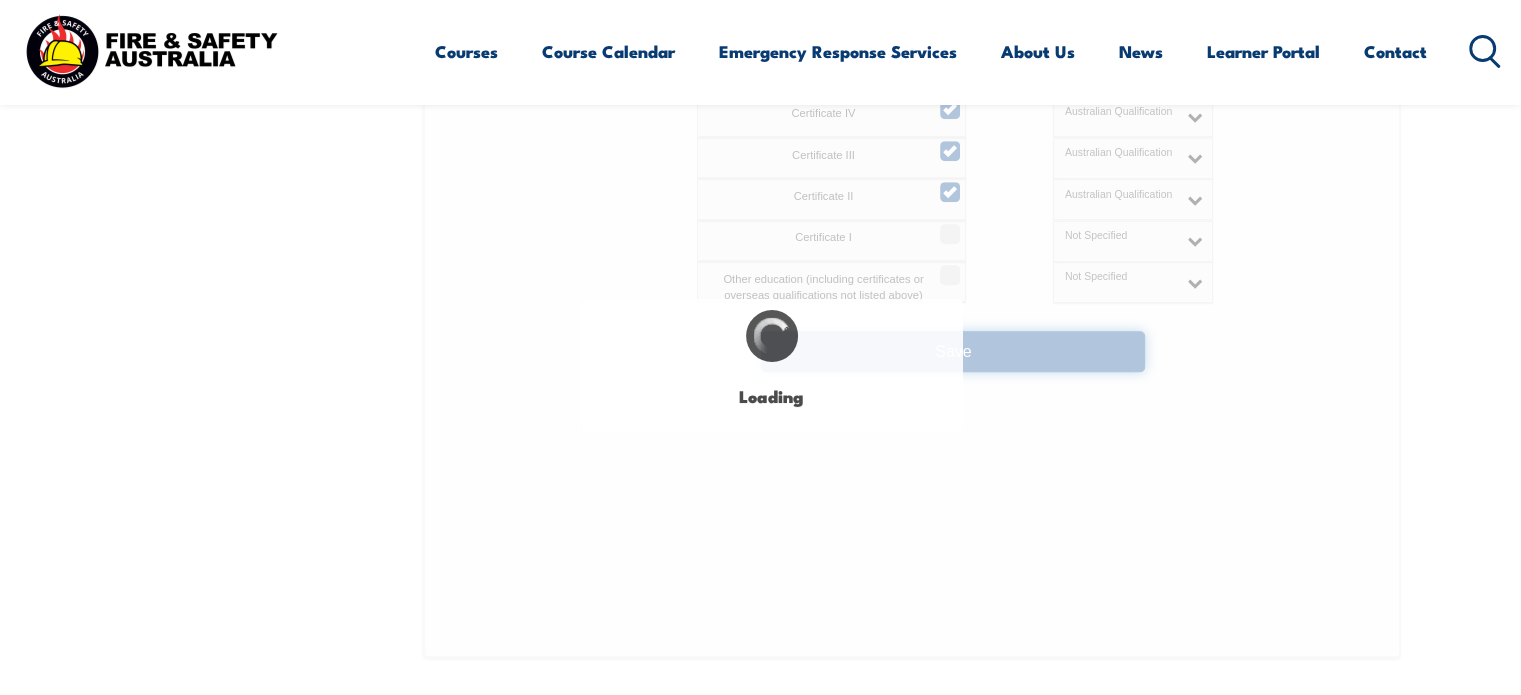 scroll, scrollTop: 1218, scrollLeft: 0, axis: vertical 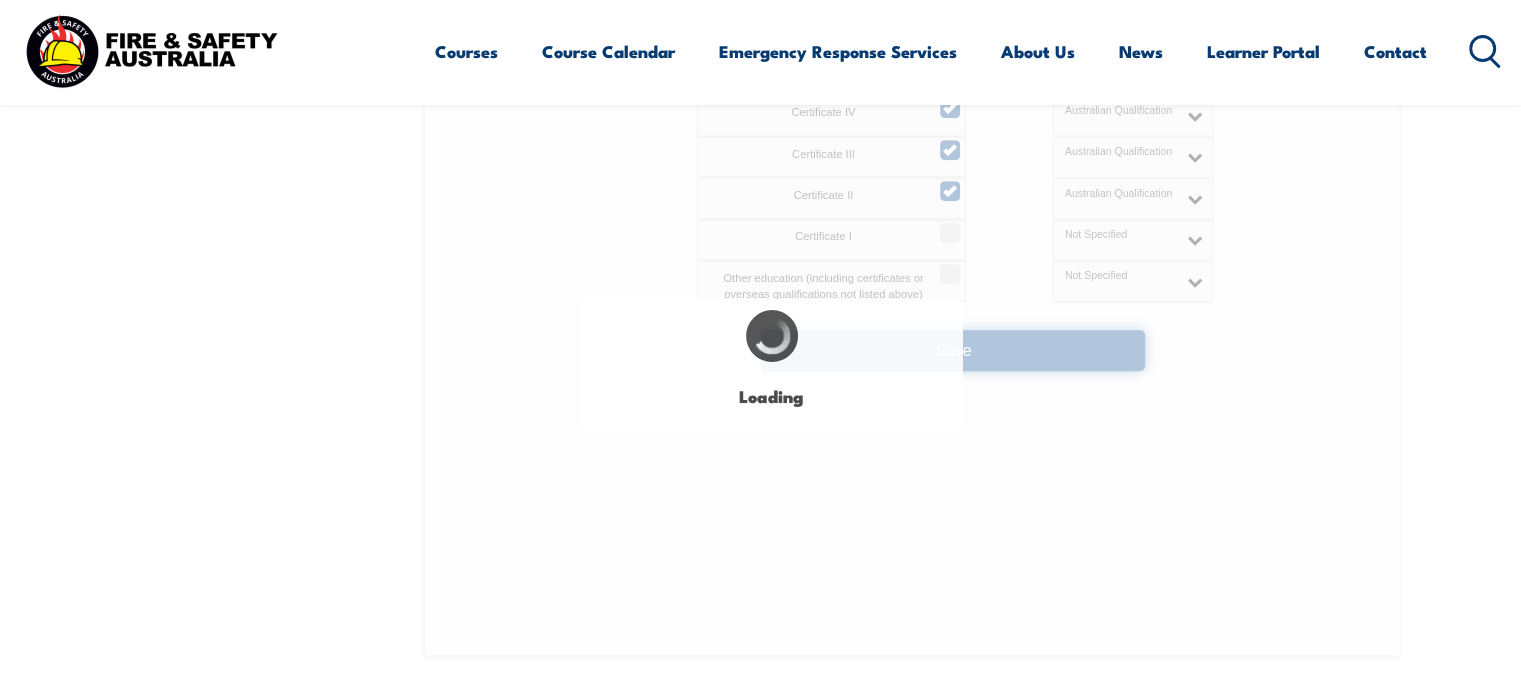 select on "false" 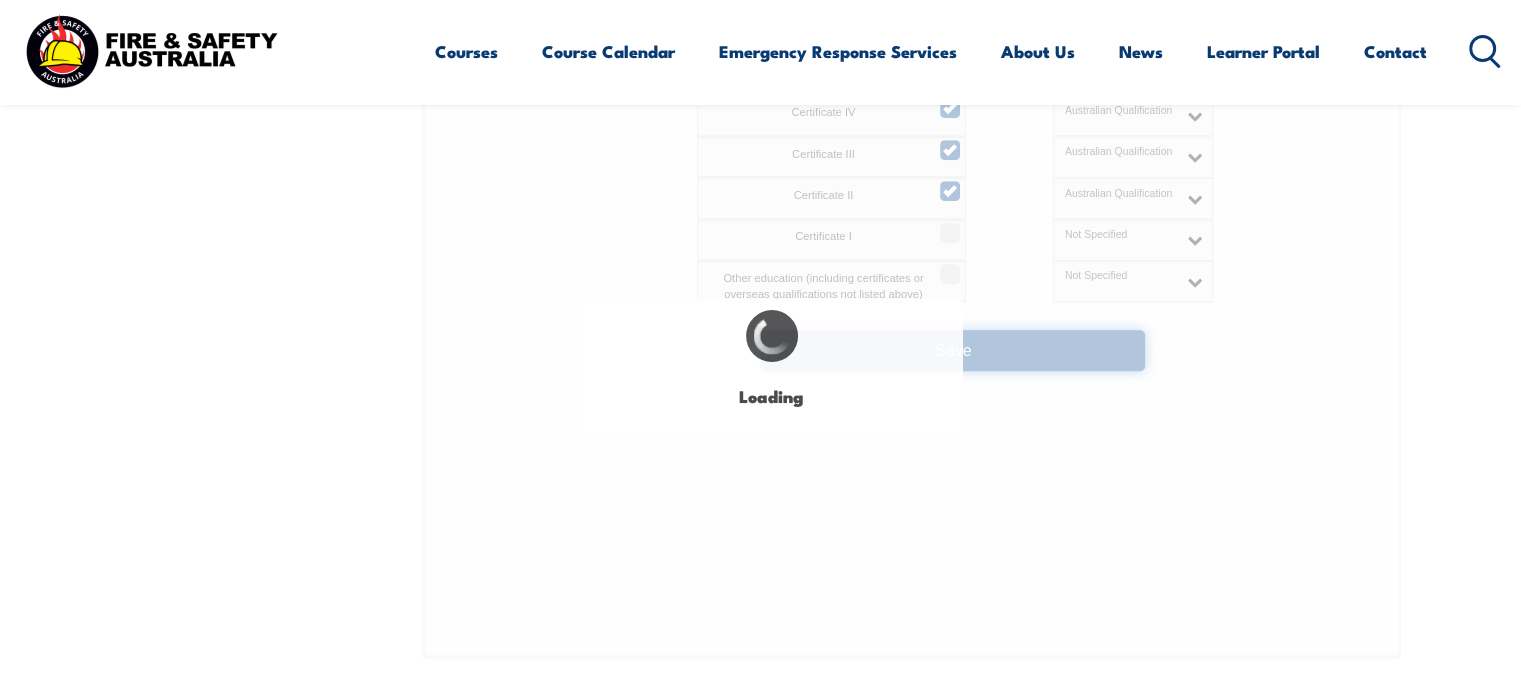 select 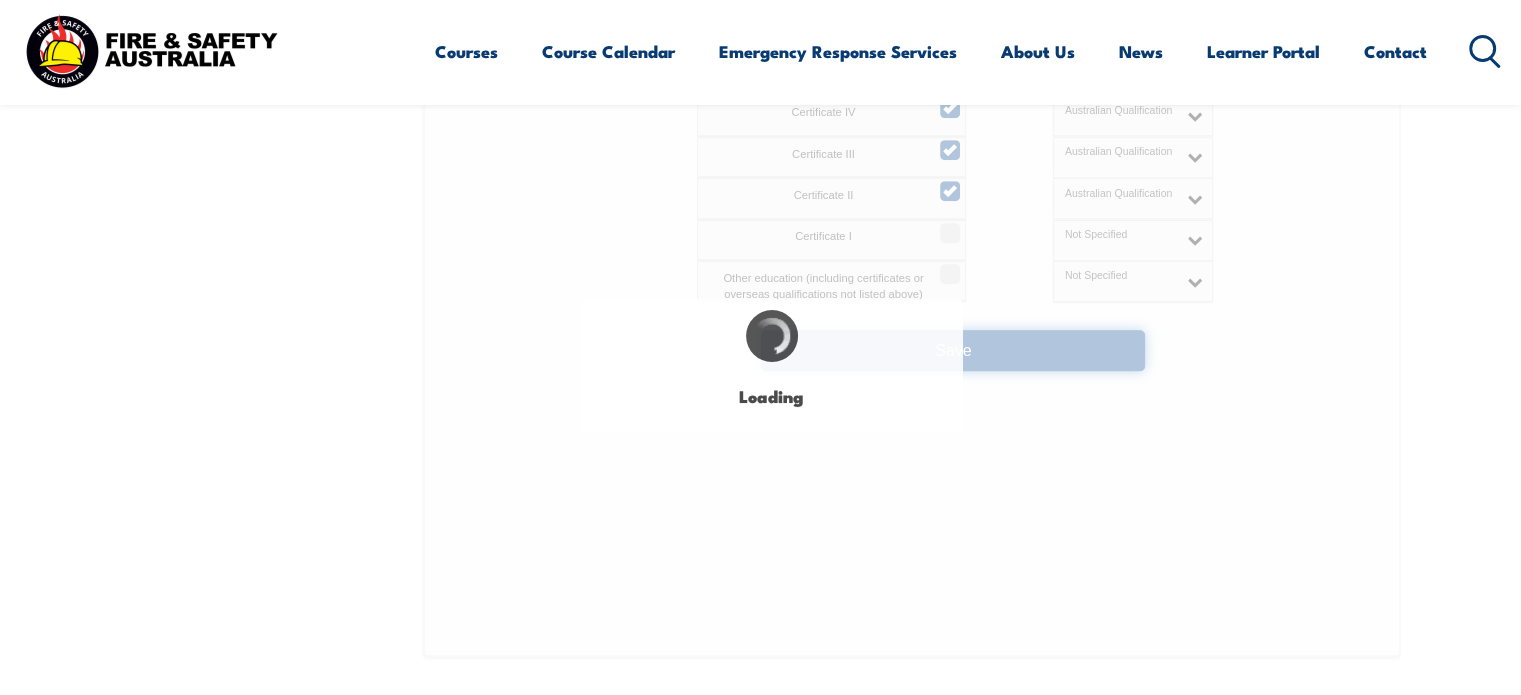 select on "false" 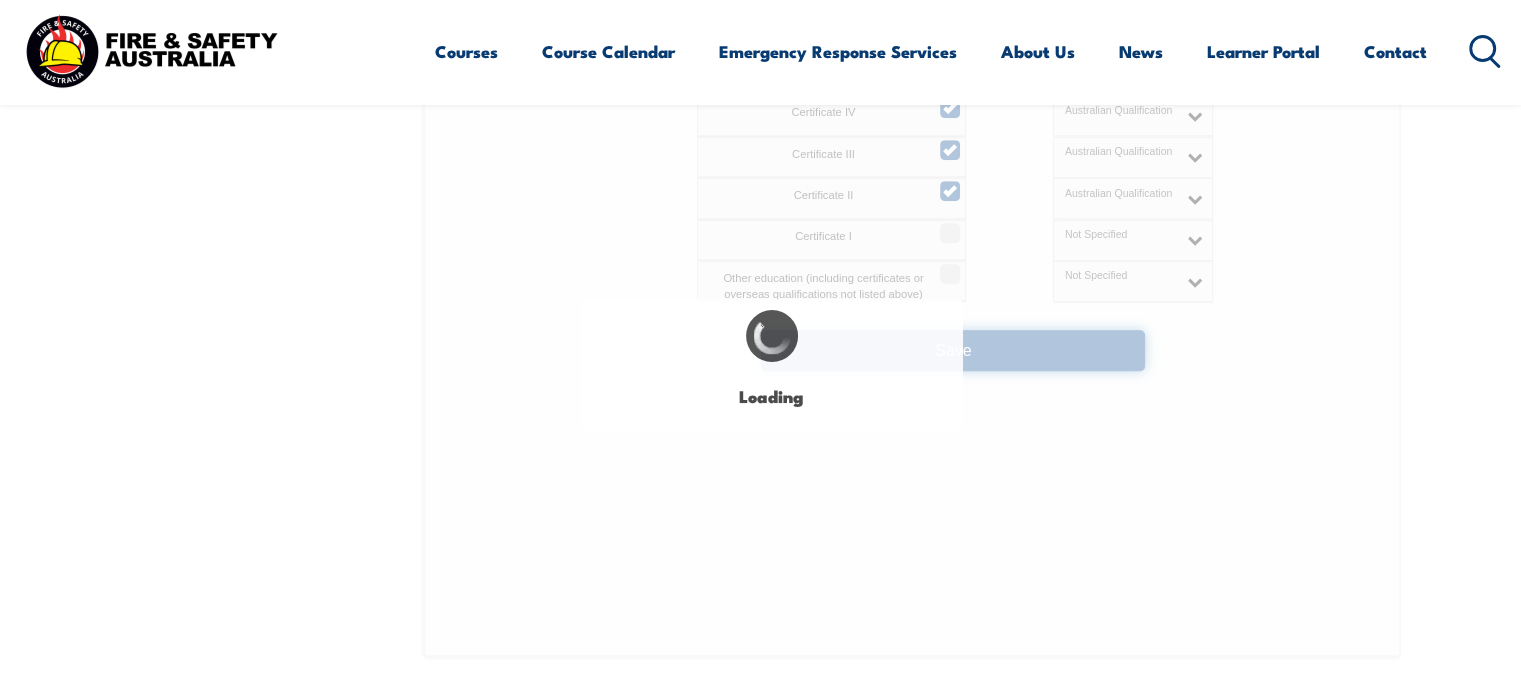 select on "true" 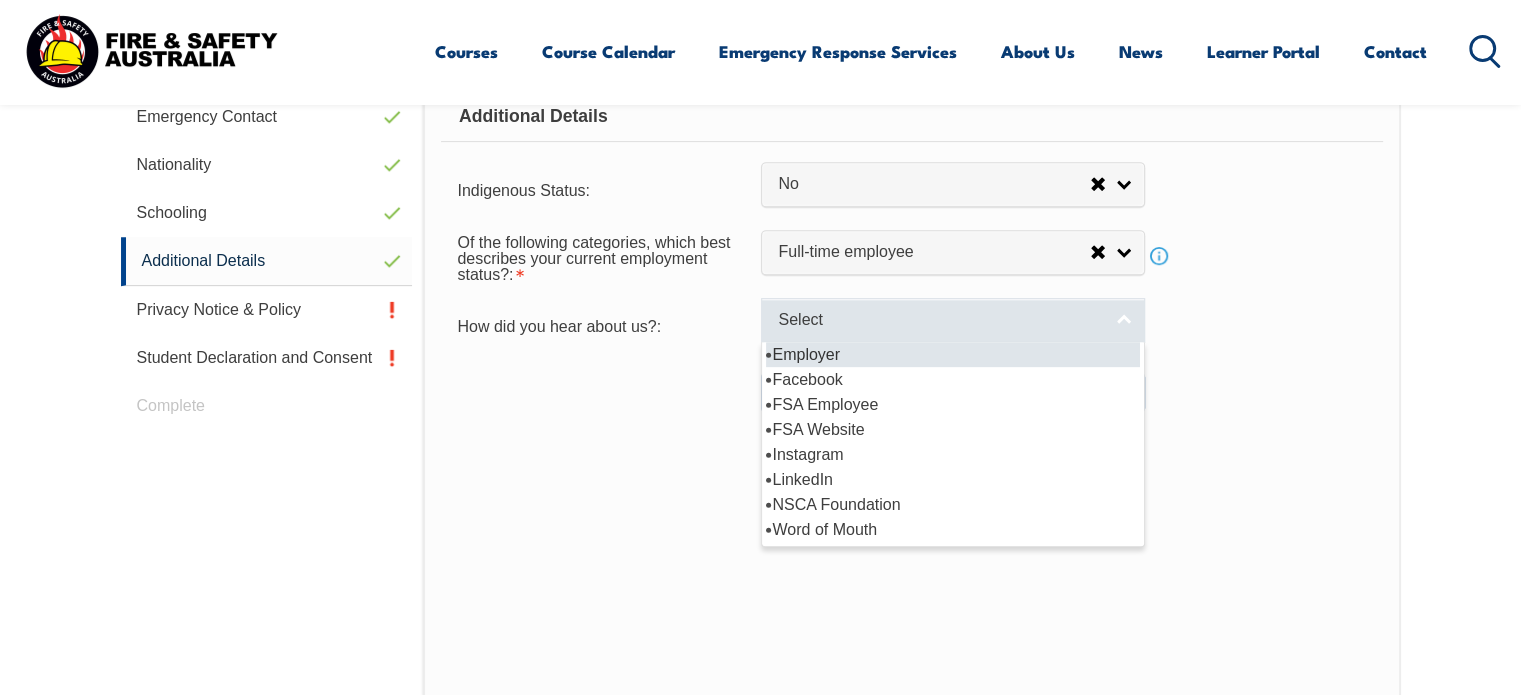 click on "Select" at bounding box center [953, 320] 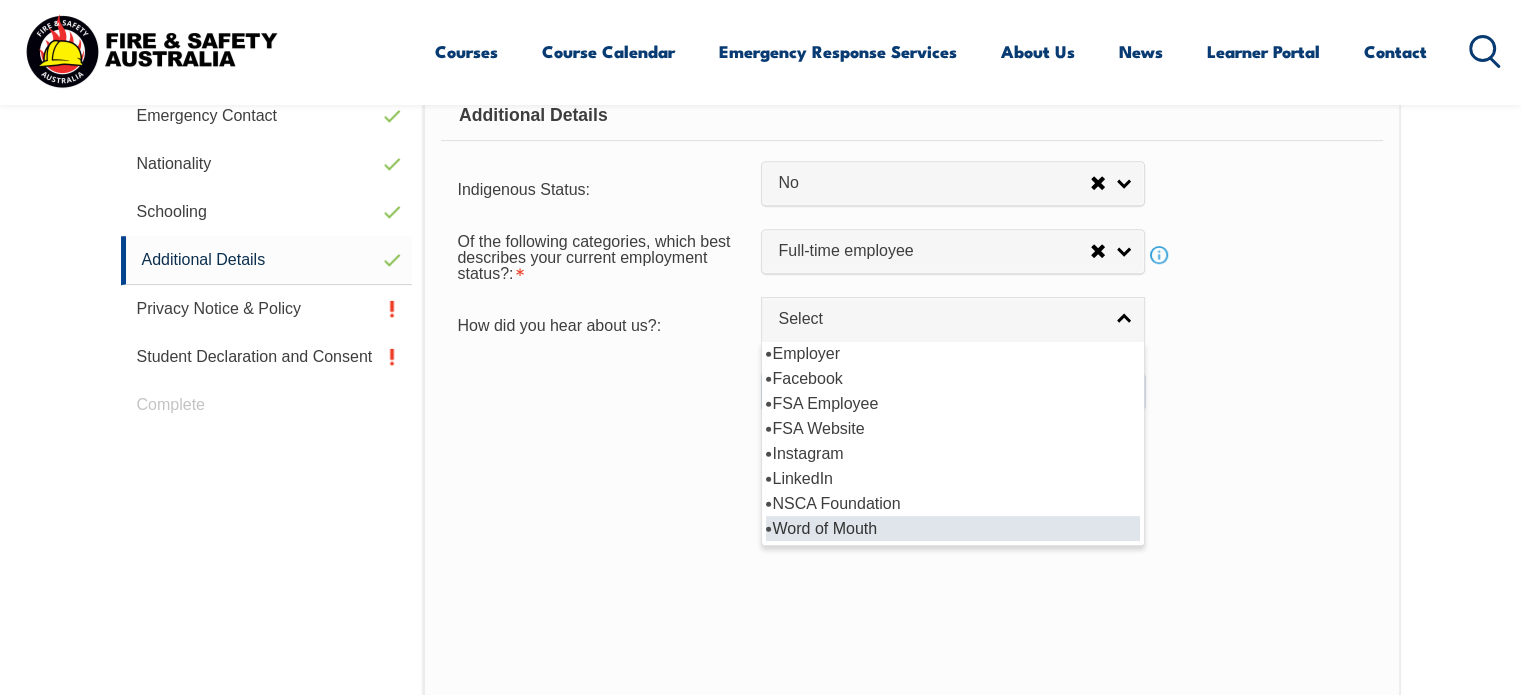 click on "Word of Mouth" at bounding box center (953, 528) 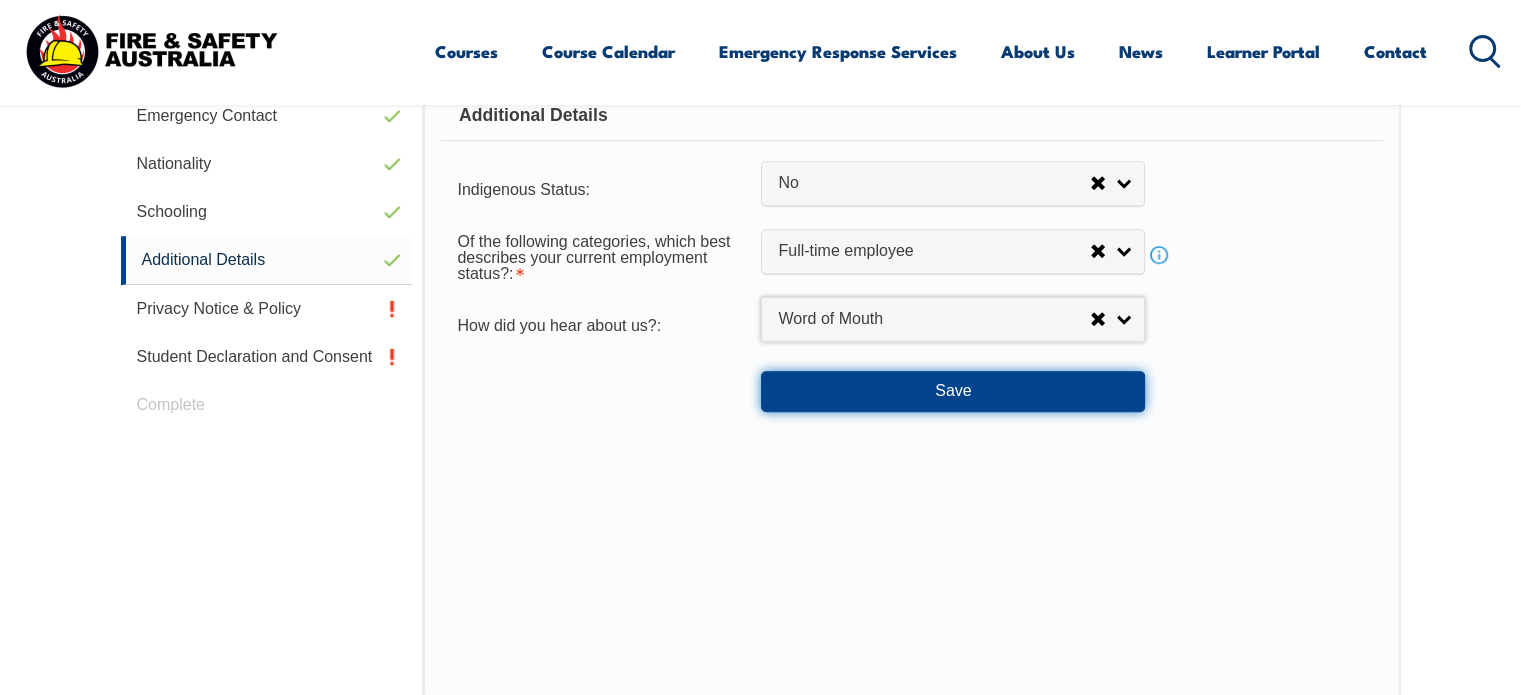 click on "Save" at bounding box center [953, 391] 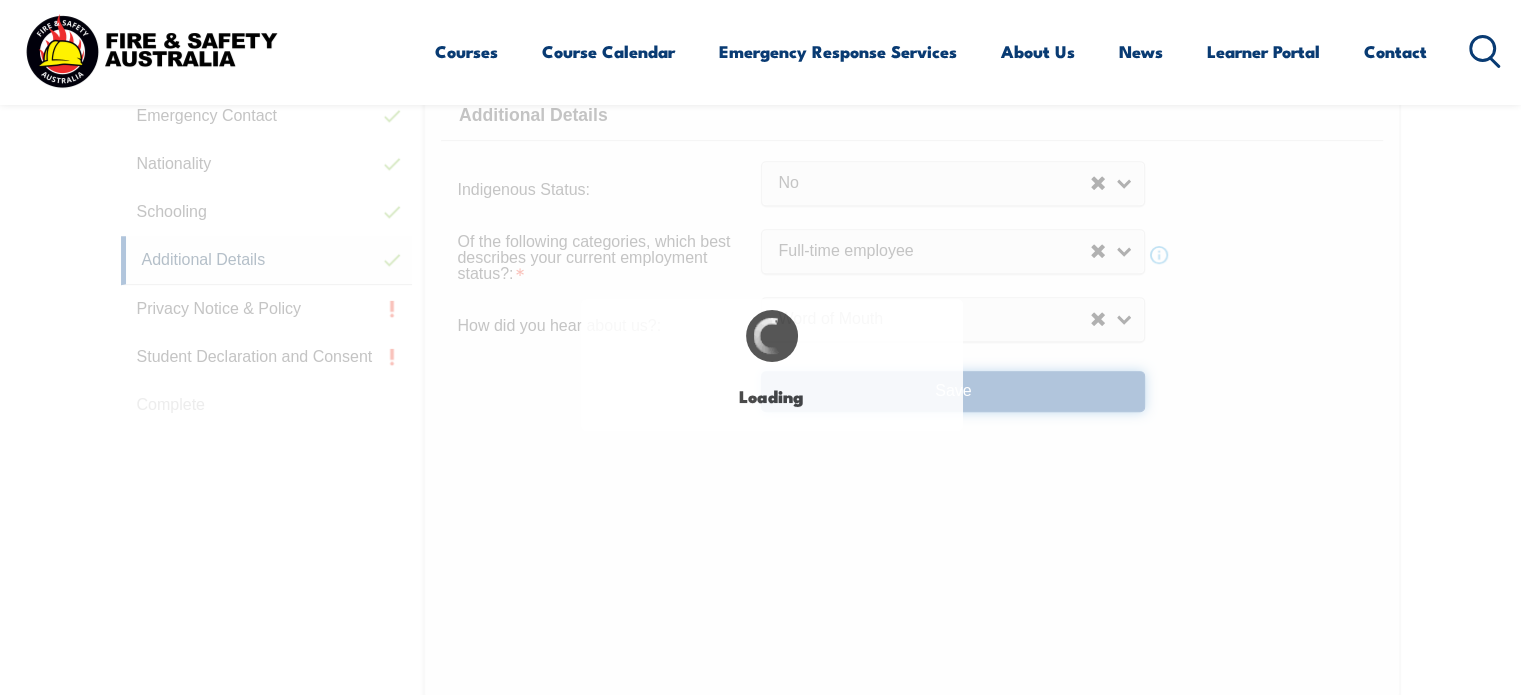 select on "false" 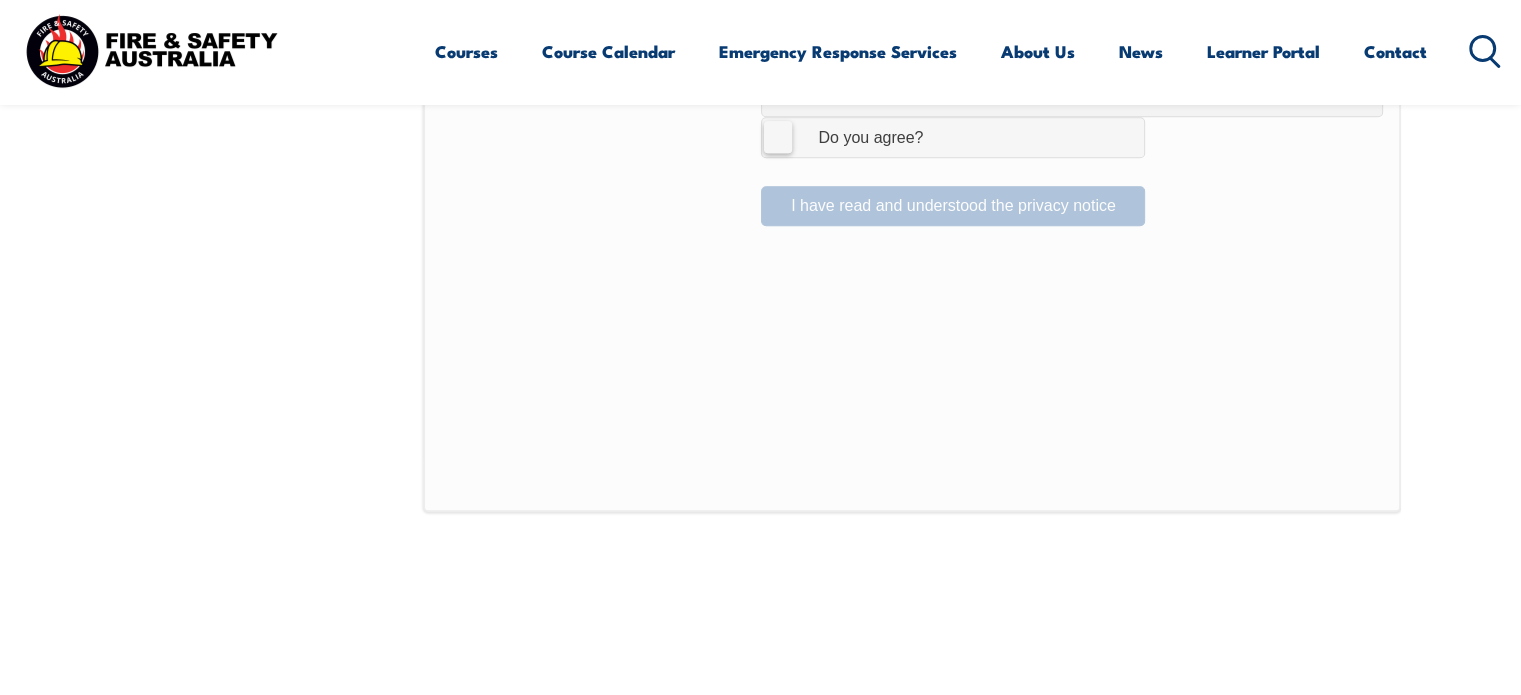 scroll, scrollTop: 1577, scrollLeft: 0, axis: vertical 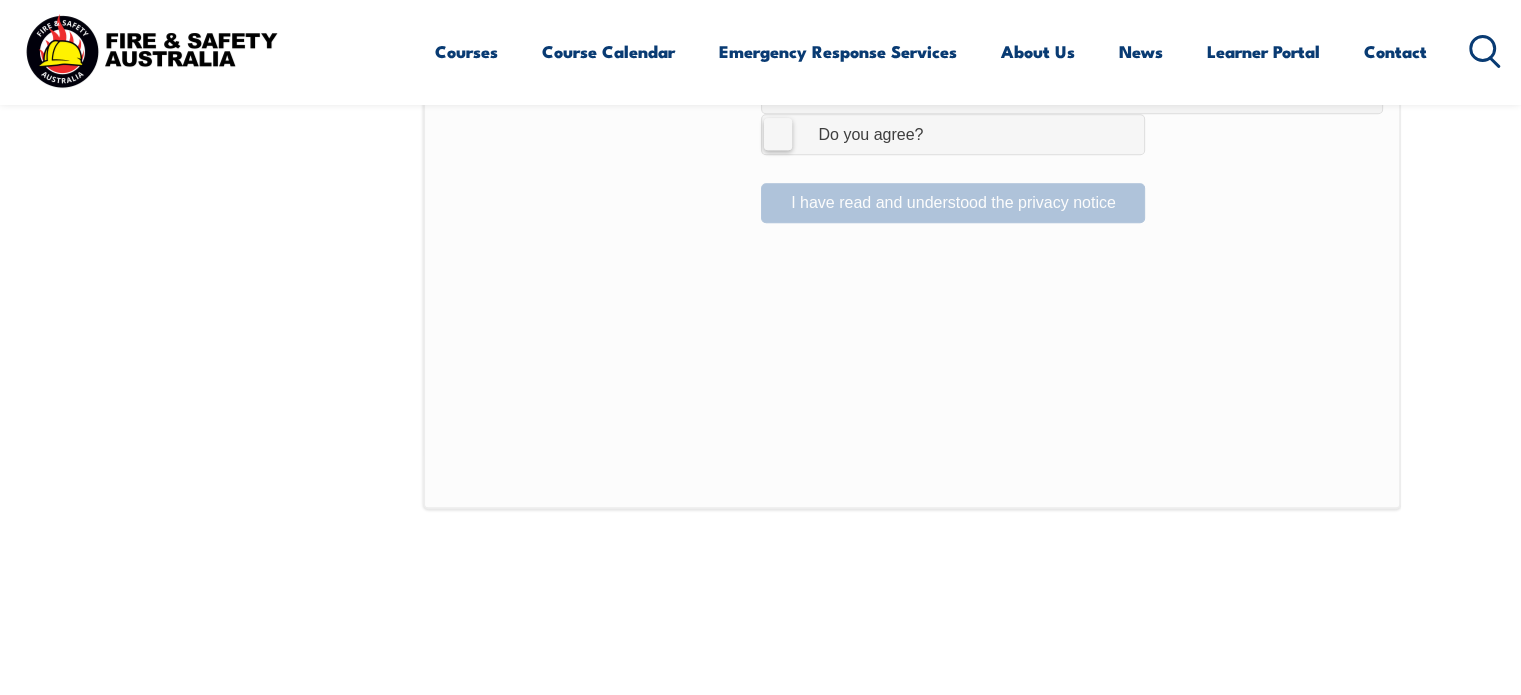 click on "I Agree Do you agree?" at bounding box center (953, 134) 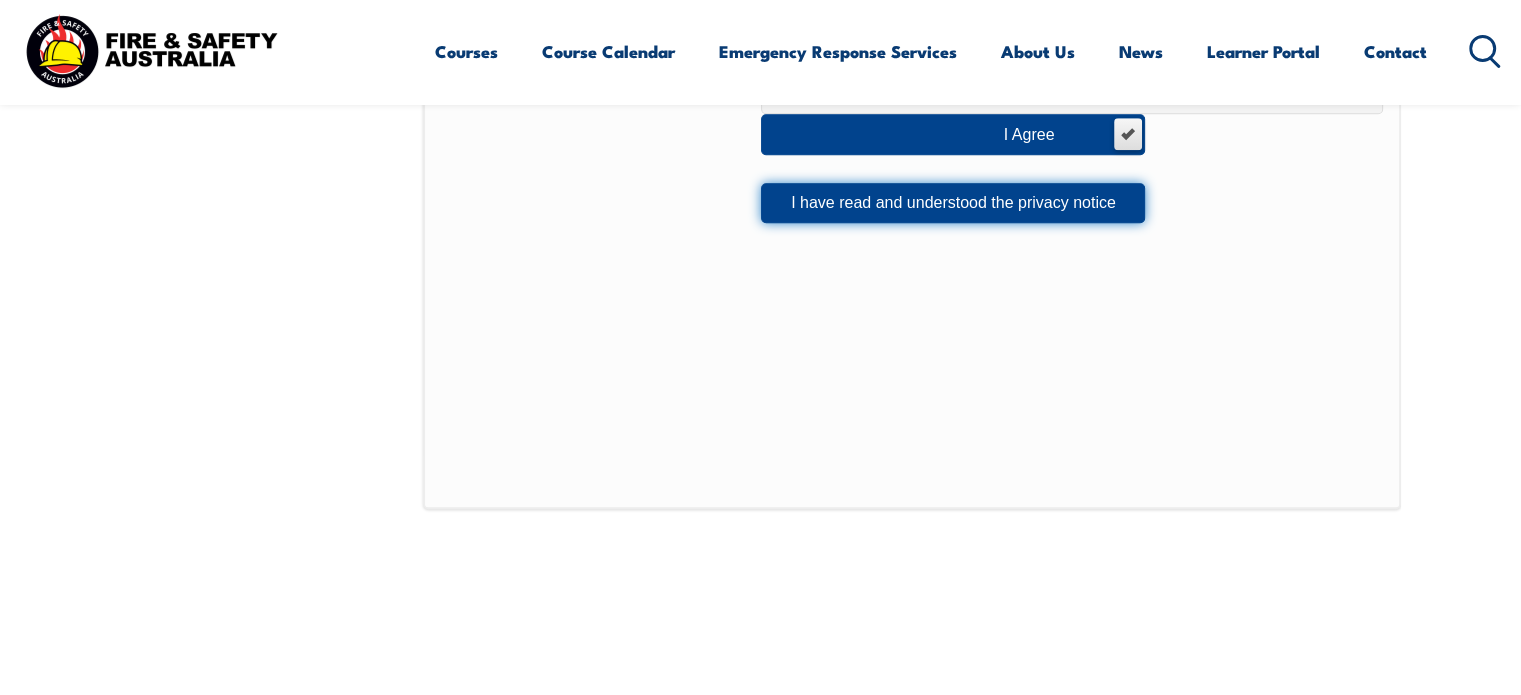 click on "I have read and understood the privacy notice" at bounding box center (953, 203) 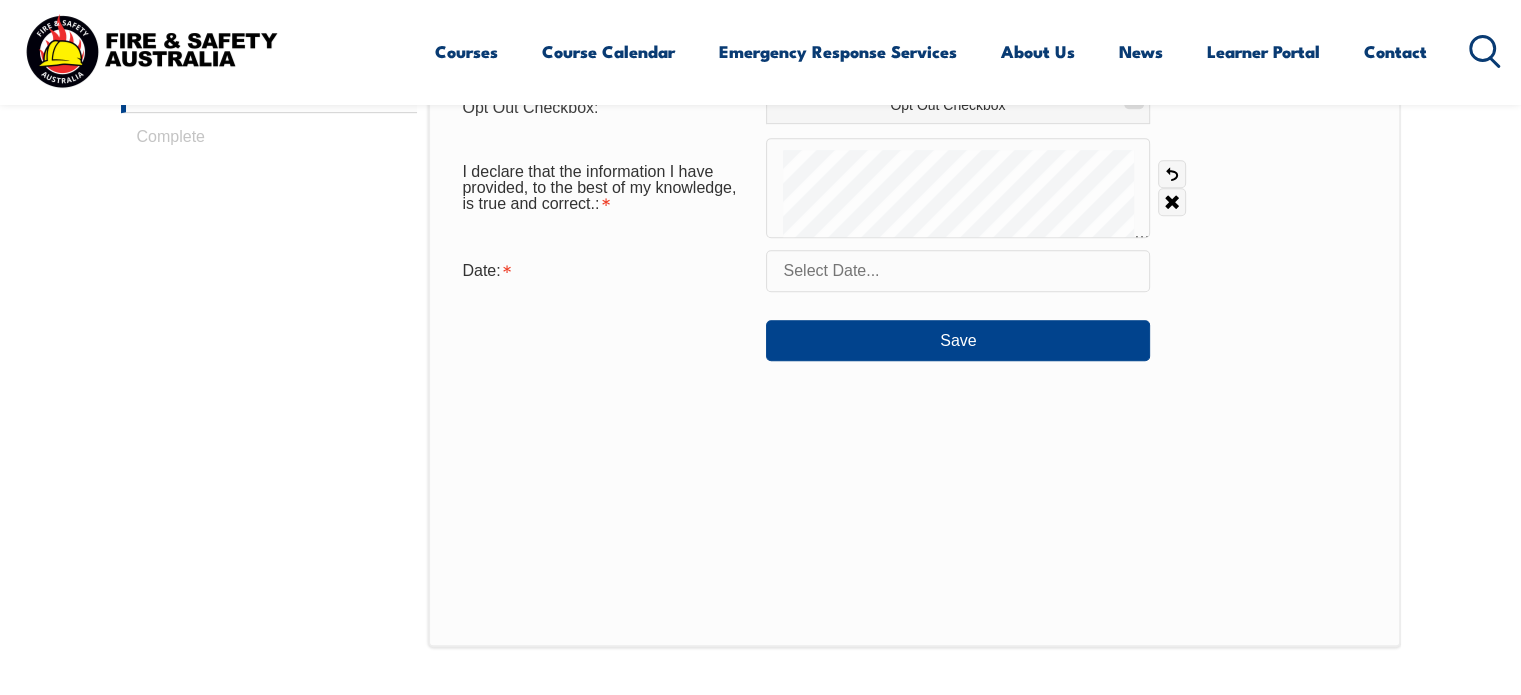 scroll, scrollTop: 1078, scrollLeft: 0, axis: vertical 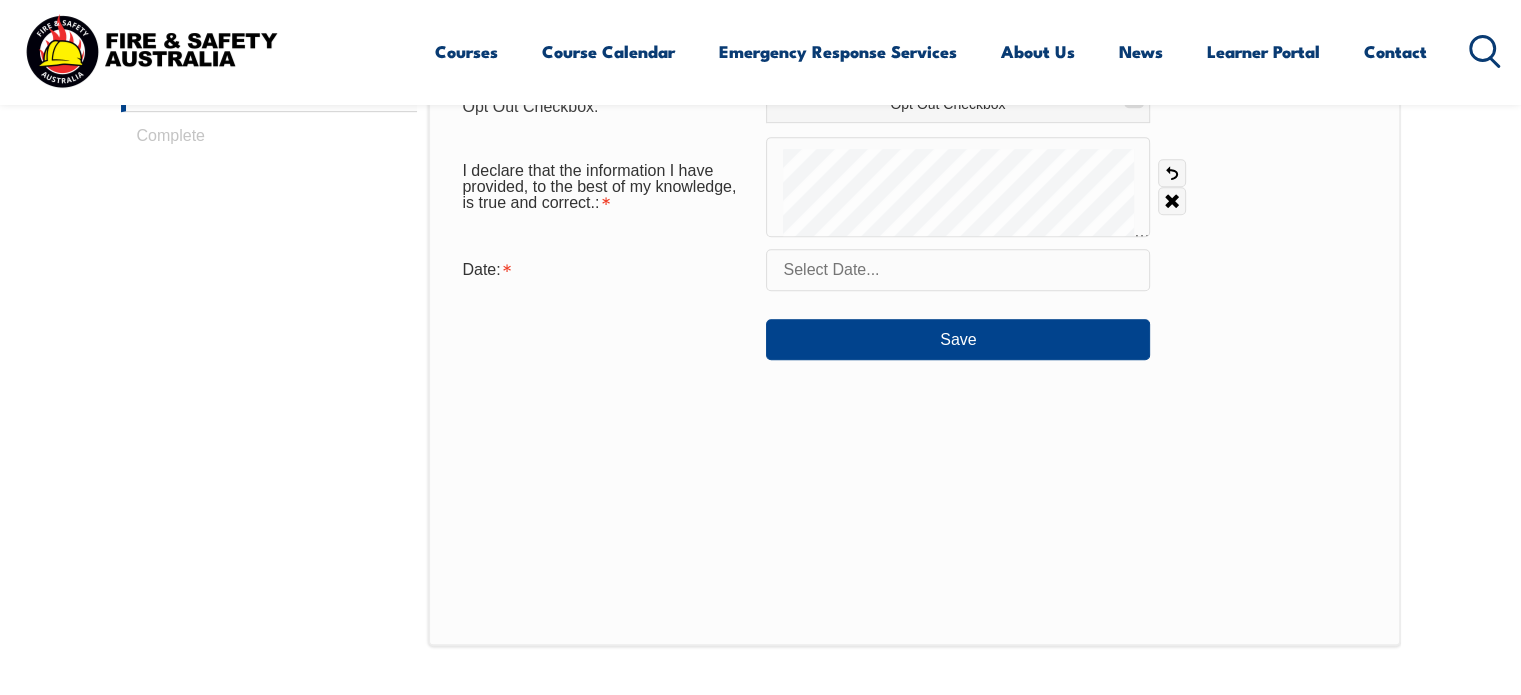 click at bounding box center [958, 270] 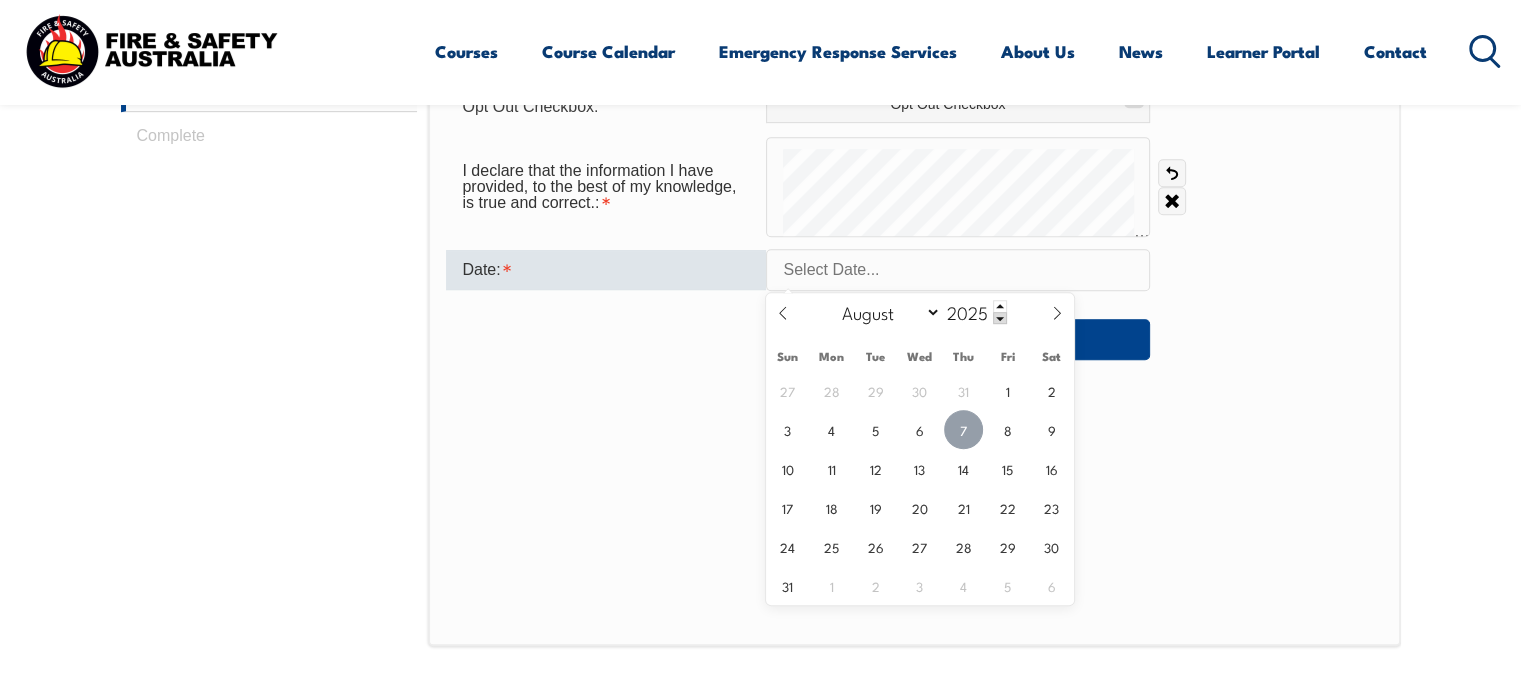 click on "7" at bounding box center (963, 429) 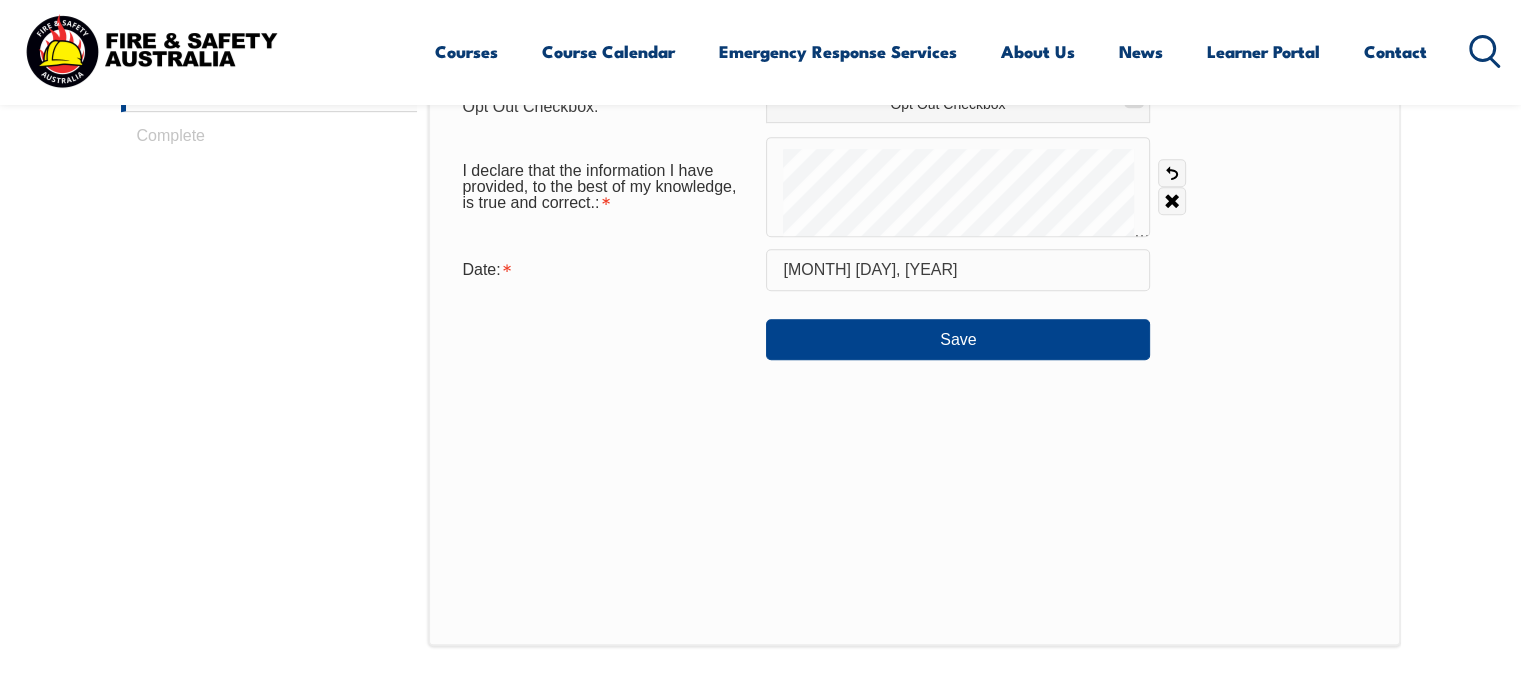 click on "Opt Out Checkbox: Opt Out Checkbox I declare that the information I have provided, to the best of my knowledge, is true and correct.: Undo Clear Date: [MONTH] [DAY], [YEAR] Save" at bounding box center [914, 138] 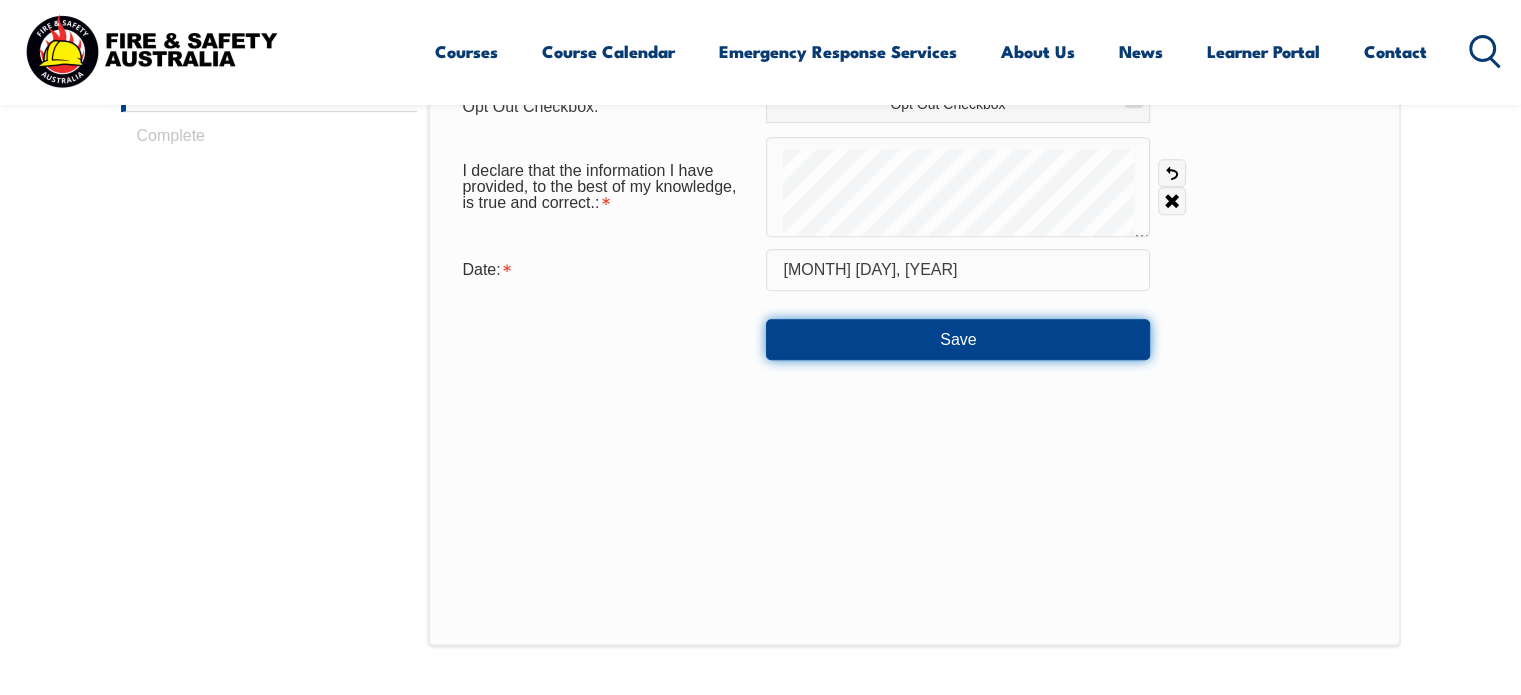 click on "Save" at bounding box center [958, 339] 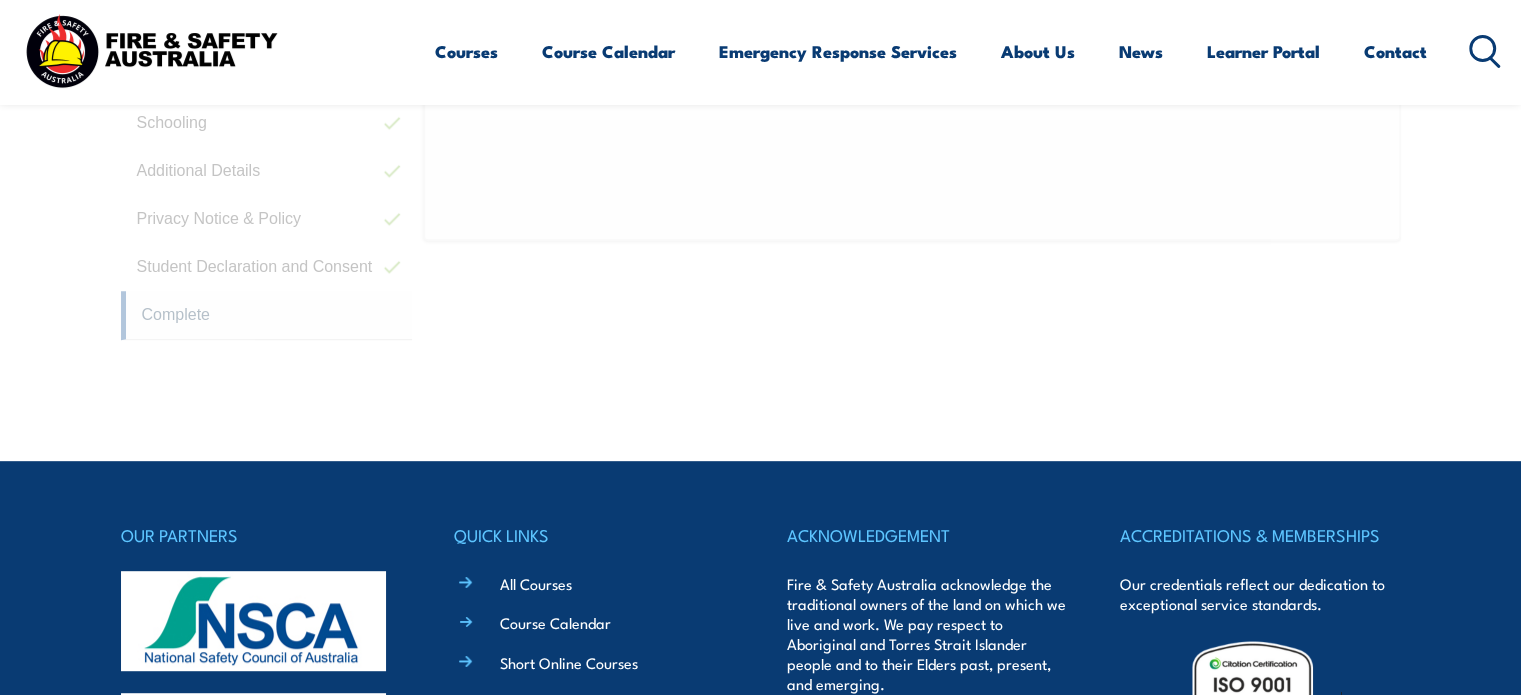 scroll, scrollTop: 738, scrollLeft: 0, axis: vertical 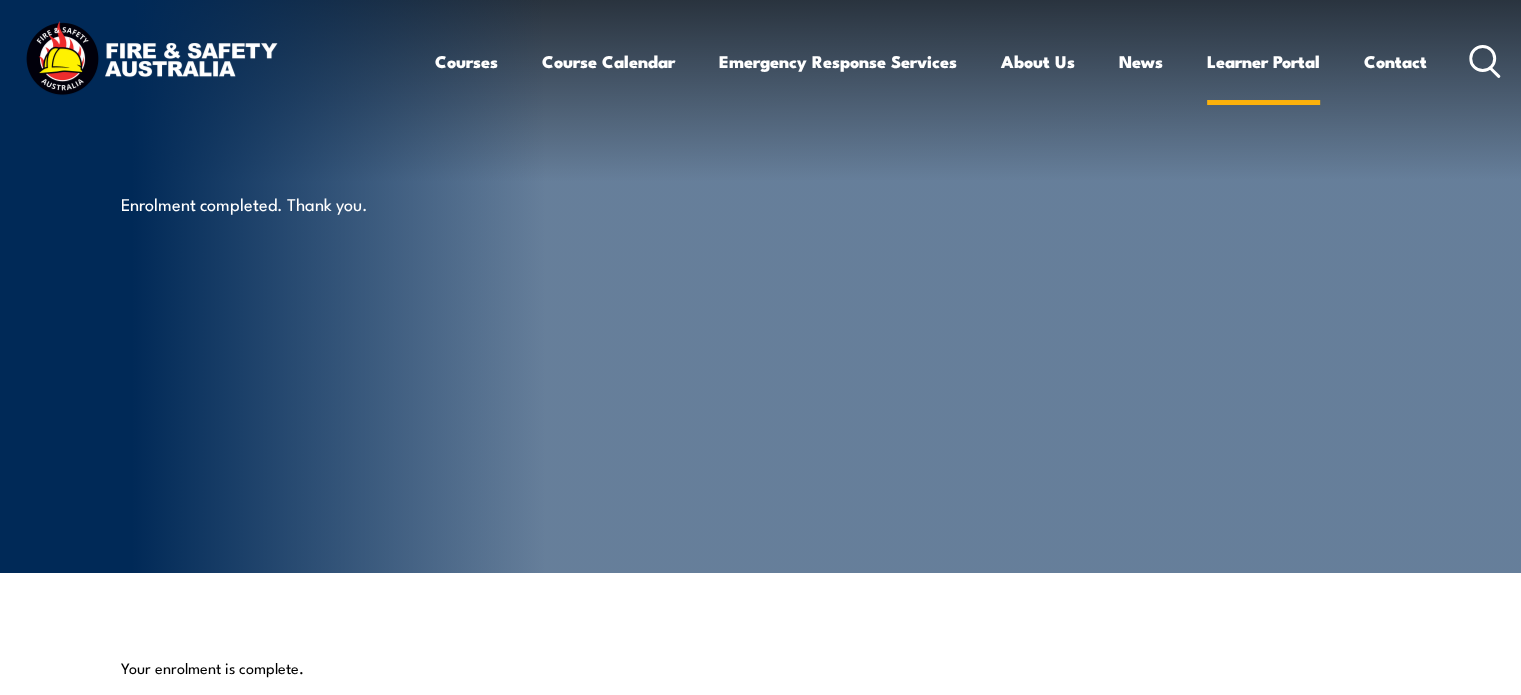 click on "Learner Portal" at bounding box center (1263, 61) 